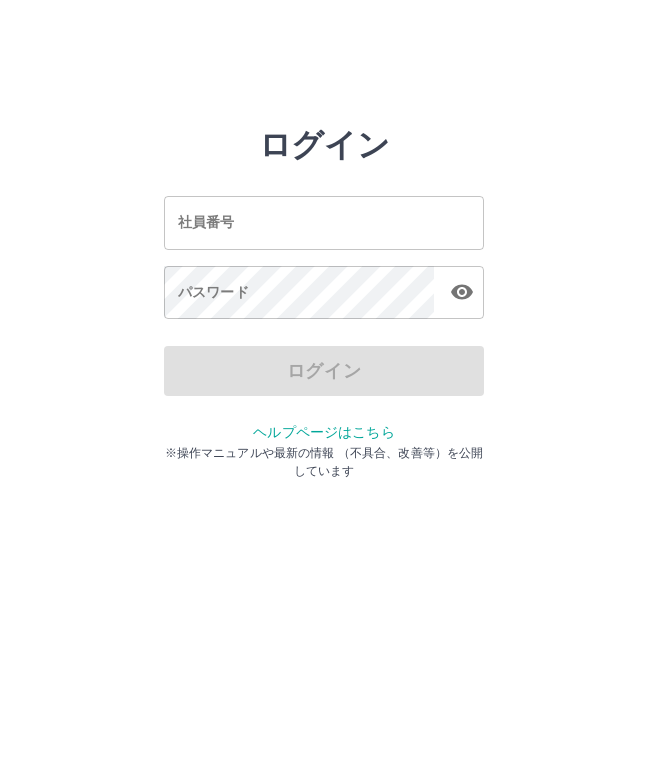 scroll, scrollTop: 0, scrollLeft: 0, axis: both 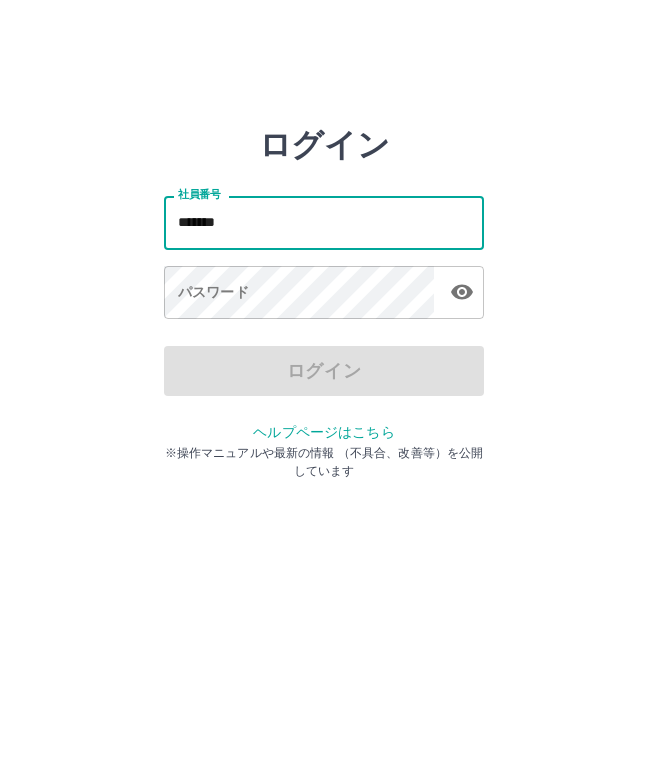 type on "*******" 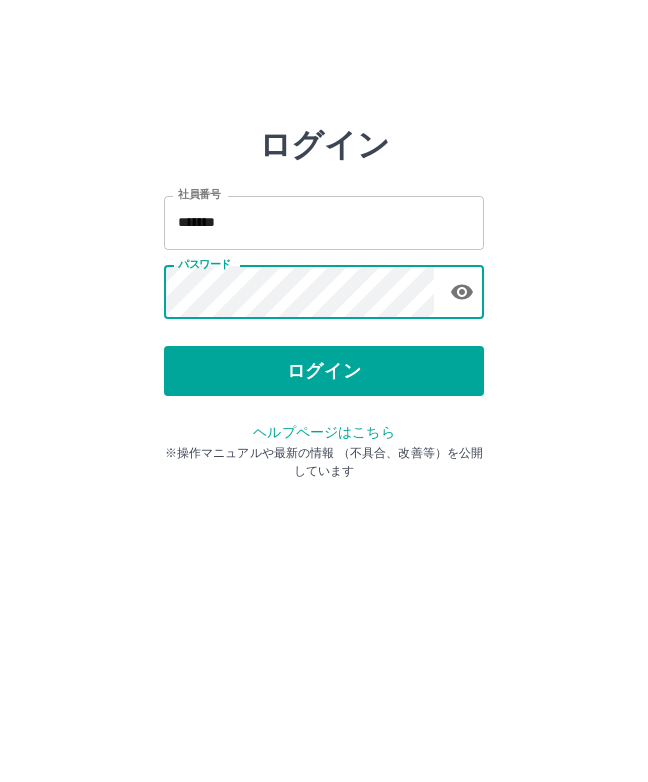click on "ログイン" at bounding box center [324, 371] 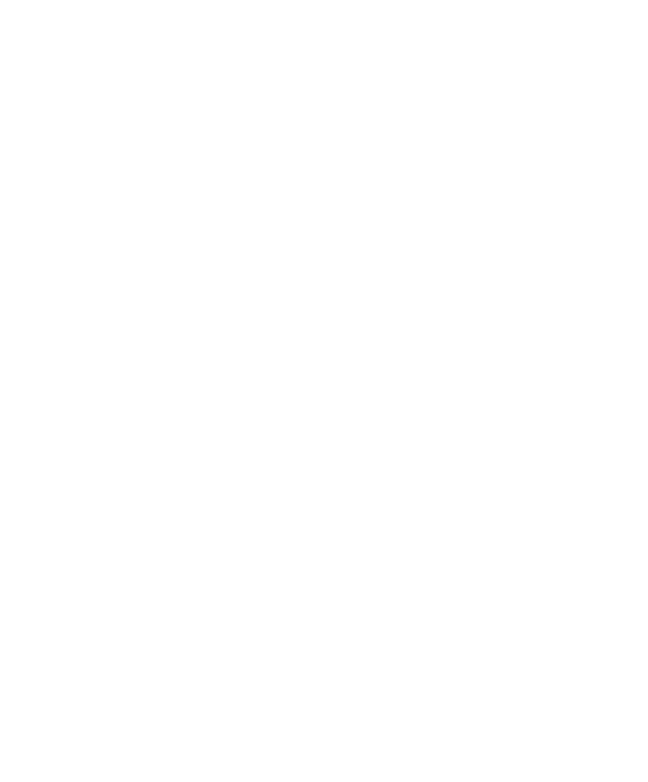 scroll, scrollTop: 0, scrollLeft: 0, axis: both 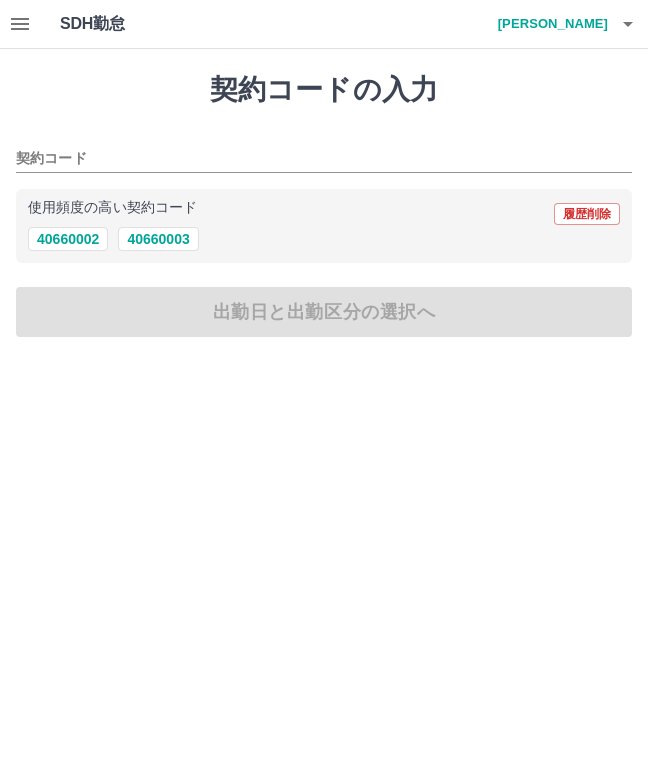 click on "使用頻度の高い契約コード 履歴削除 40660002 40660003" at bounding box center [324, 226] 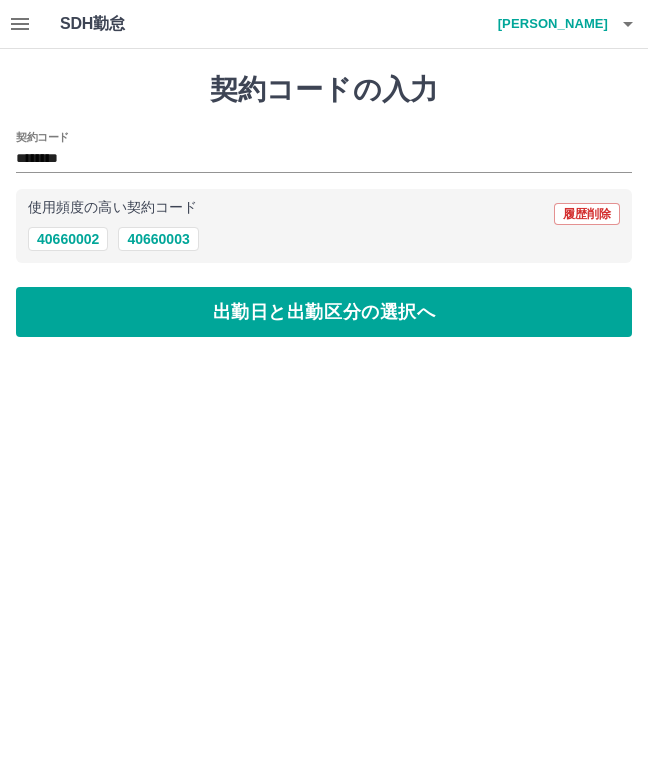 click on "出勤日と出勤区分の選択へ" at bounding box center [324, 312] 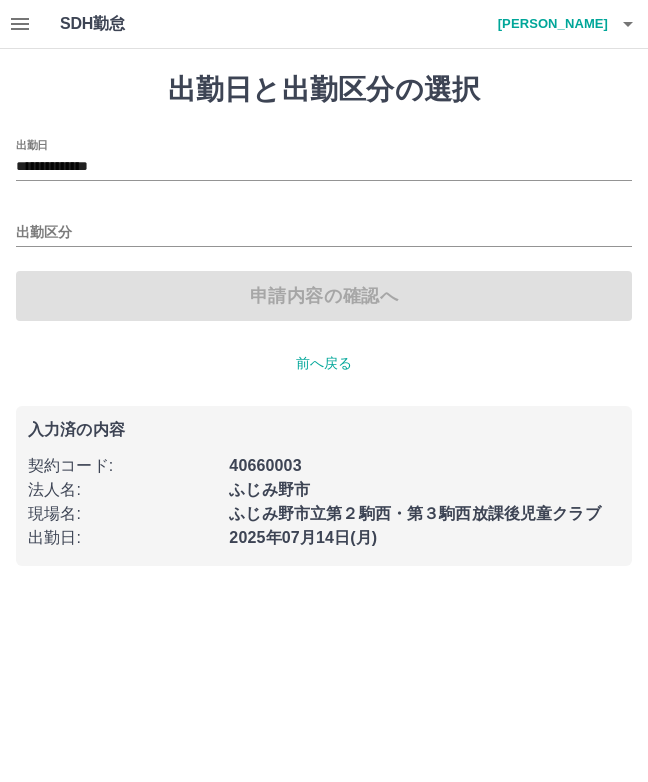 click on "出勤区分" at bounding box center [324, 233] 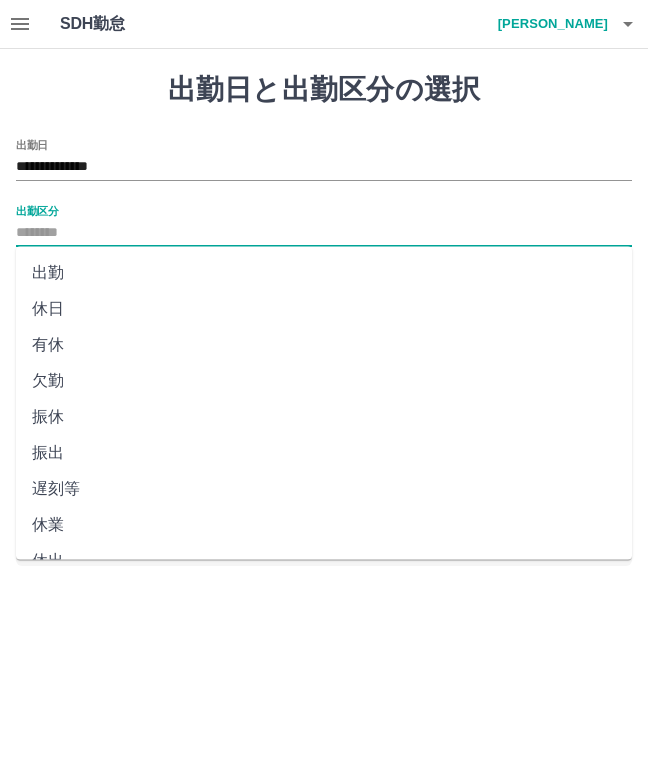click on "出勤" at bounding box center [324, 273] 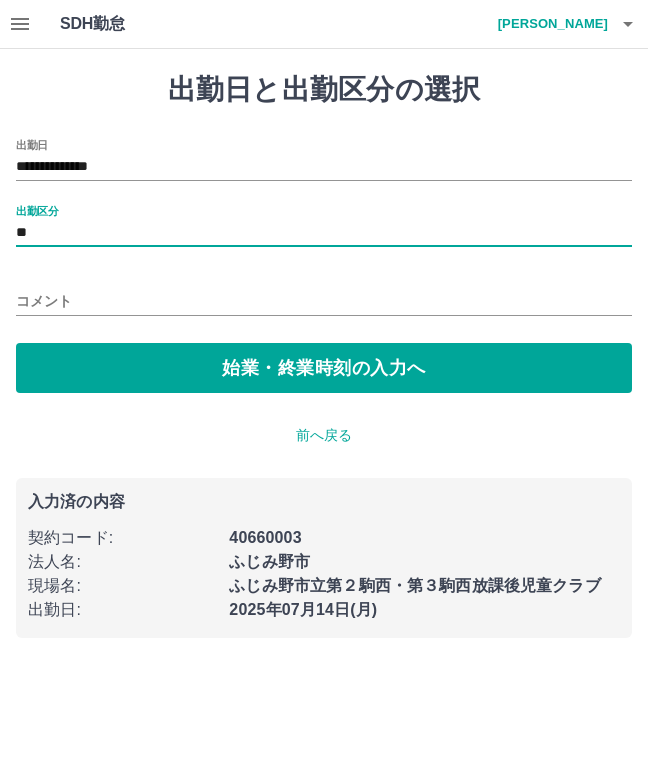click on "始業・終業時刻の入力へ" at bounding box center (324, 368) 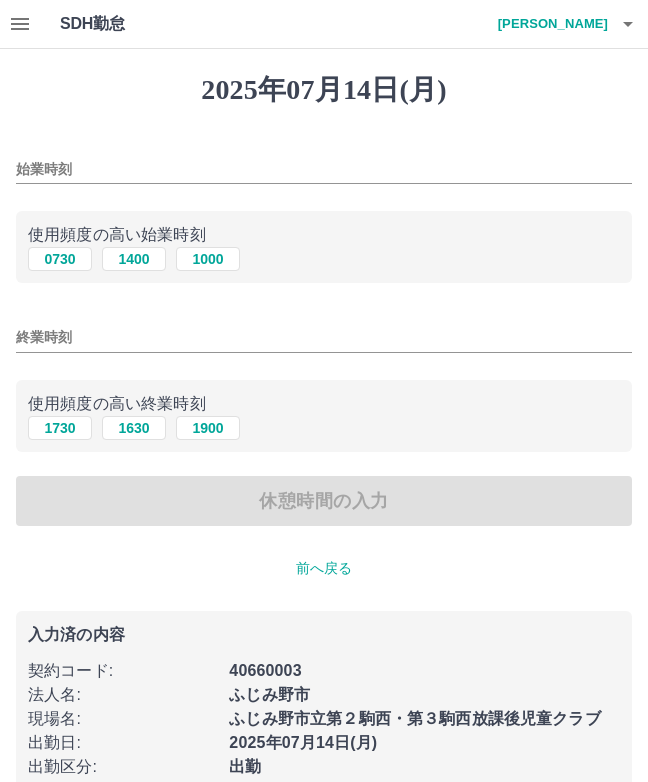 click on "始業時刻" at bounding box center [324, 169] 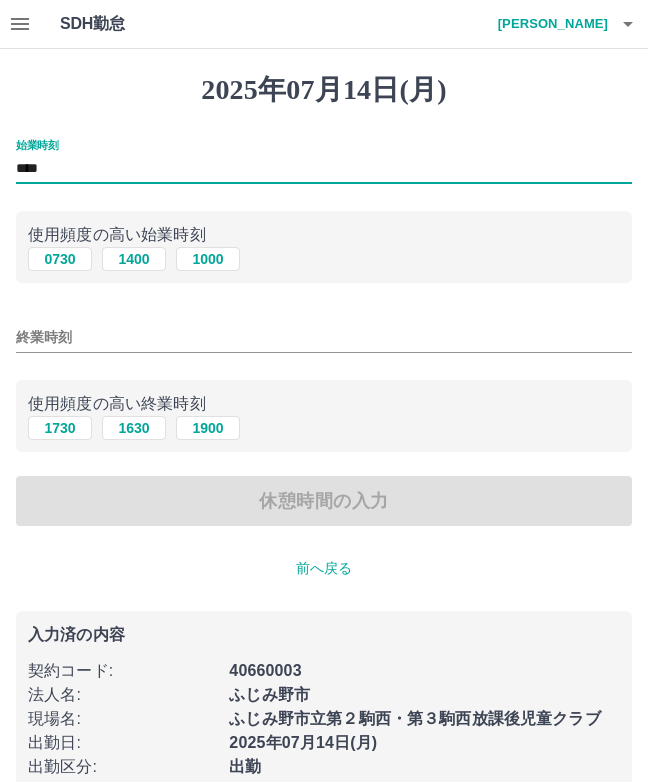 type on "****" 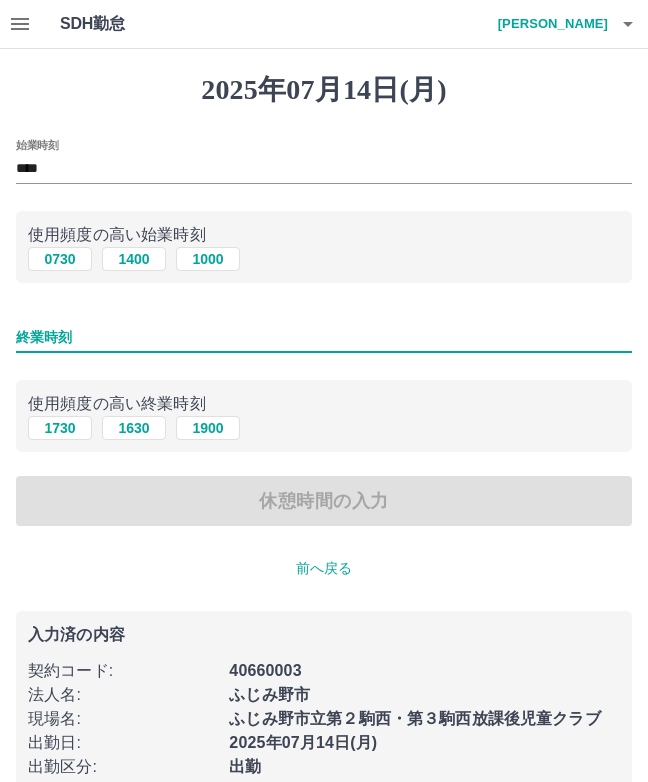 click on "終業時刻" at bounding box center [324, 337] 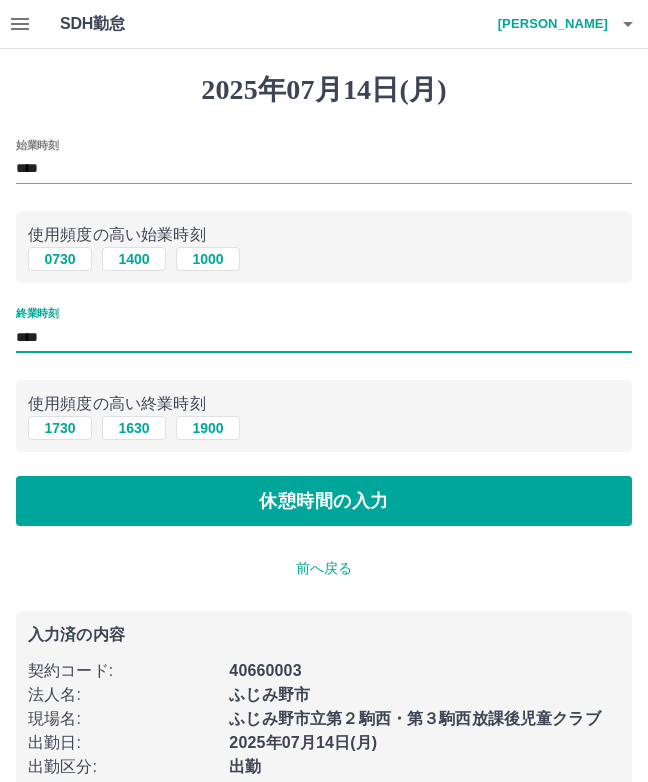 type on "****" 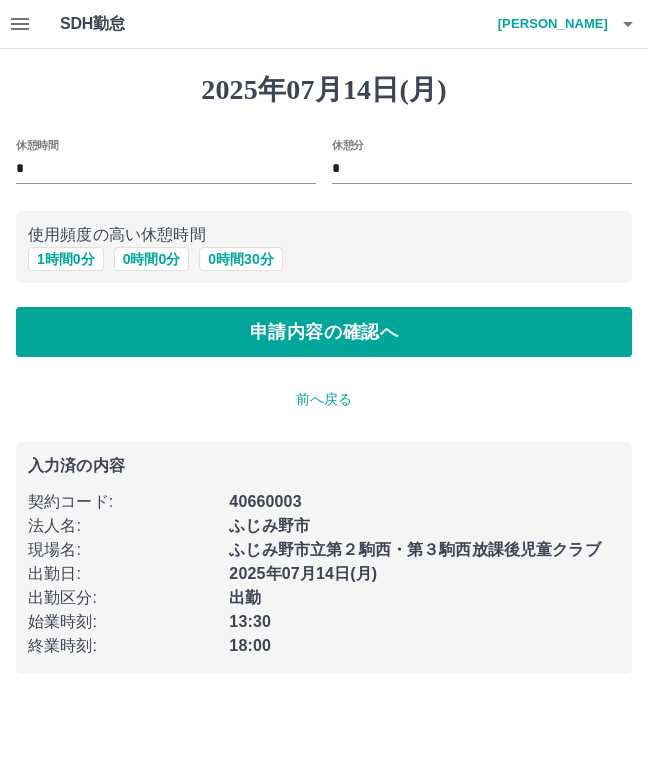 click on "申請内容の確認へ" at bounding box center (324, 332) 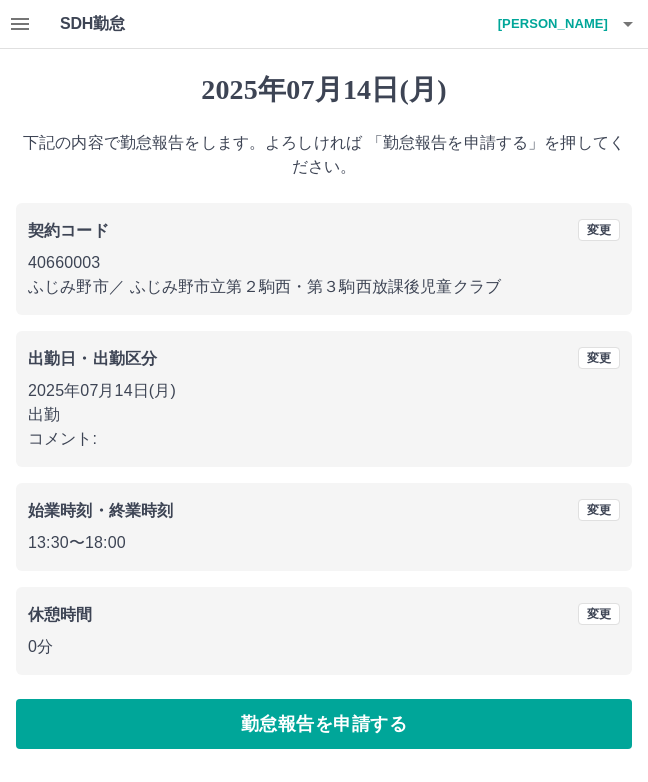 click on "勤怠報告を申請する" at bounding box center [324, 724] 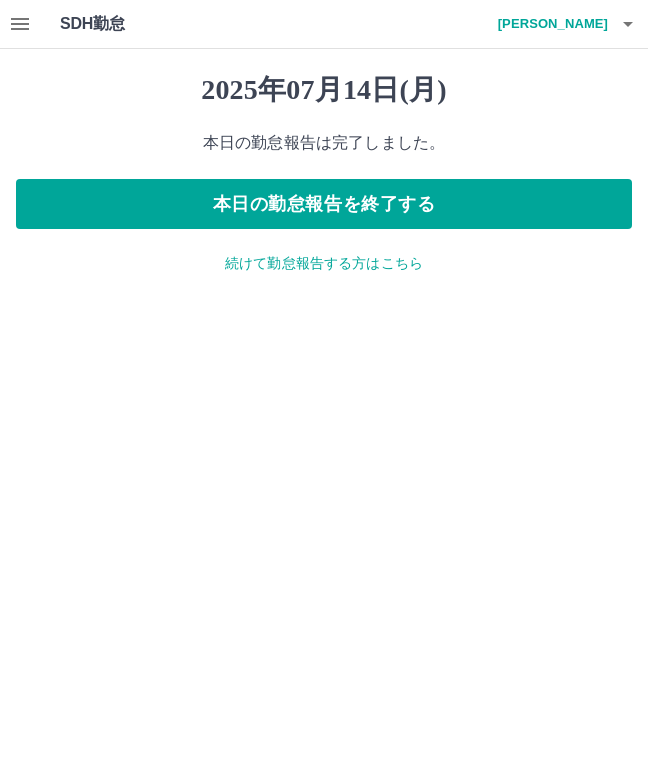 click on "続けて勤怠報告する方はこちら" at bounding box center (324, 263) 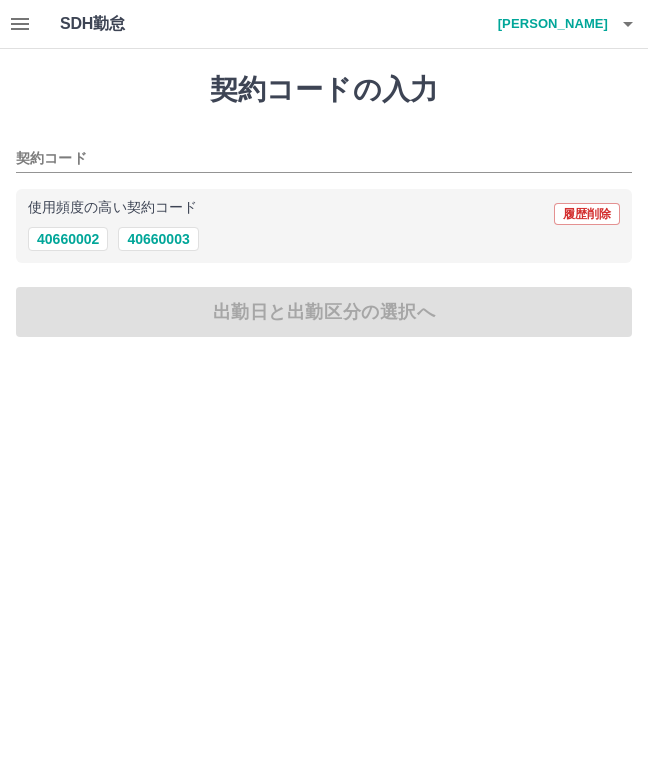 click on "40660003" at bounding box center [158, 239] 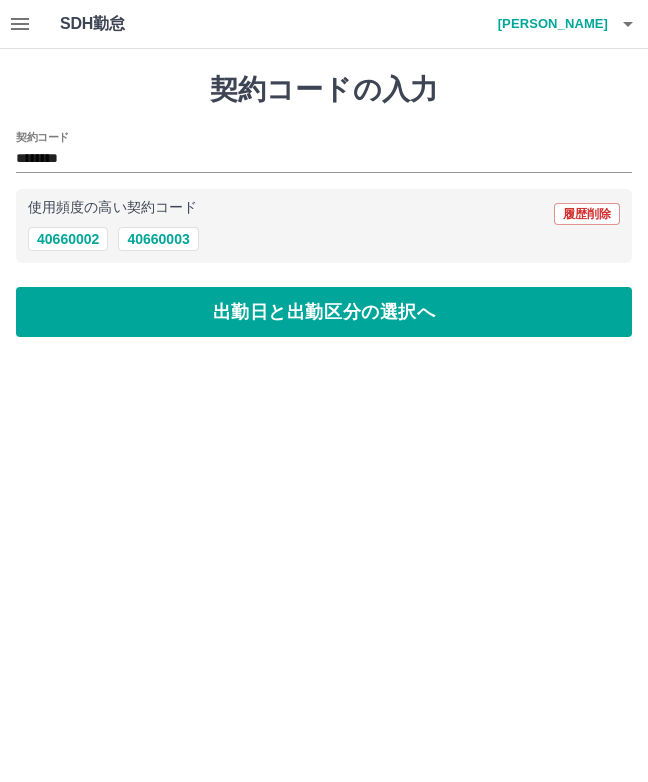 click on "出勤日と出勤区分の選択へ" at bounding box center [324, 312] 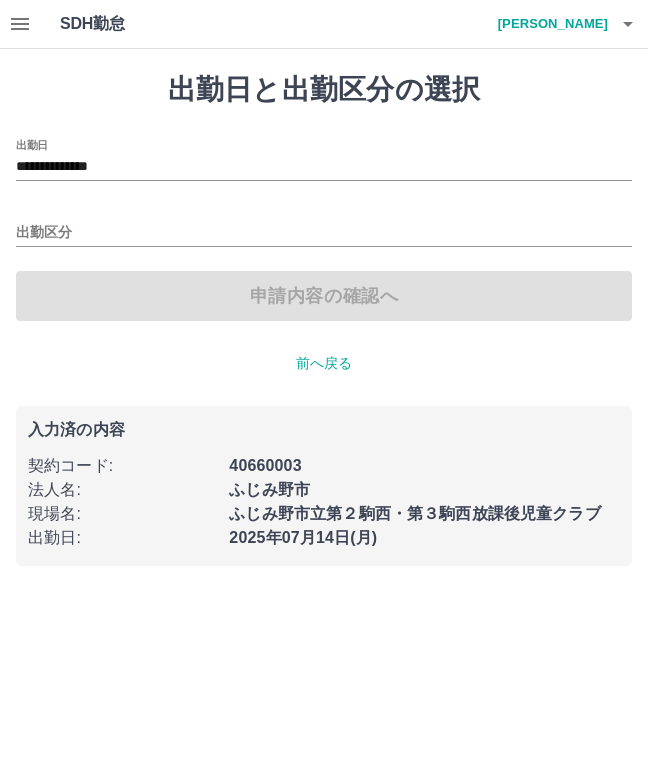 click on "**********" at bounding box center [324, 167] 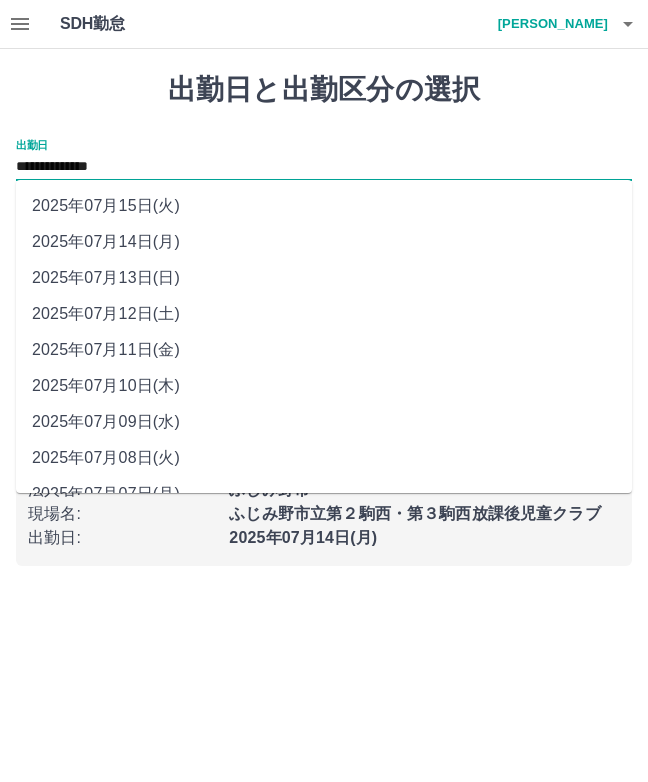 click on "2025年07月13日(日)" at bounding box center (324, 278) 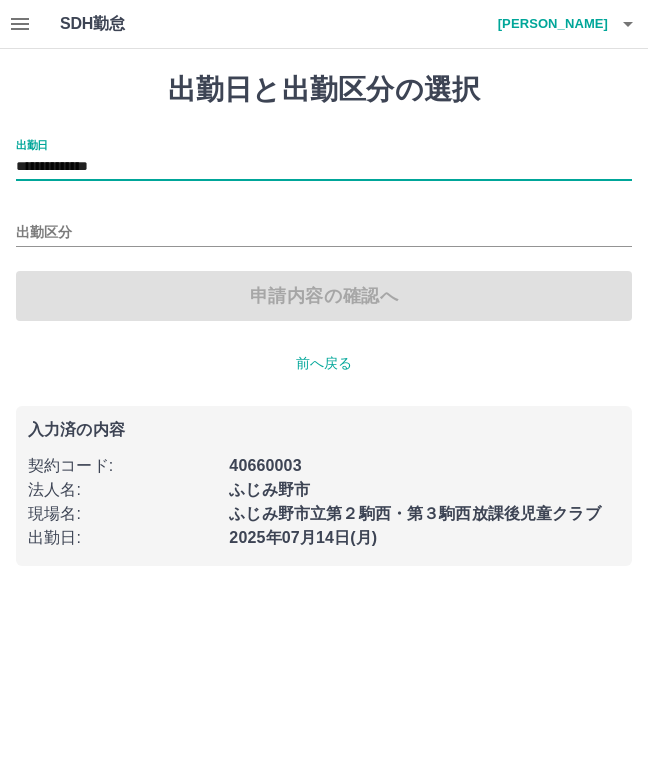 click on "出勤区分" at bounding box center (324, 233) 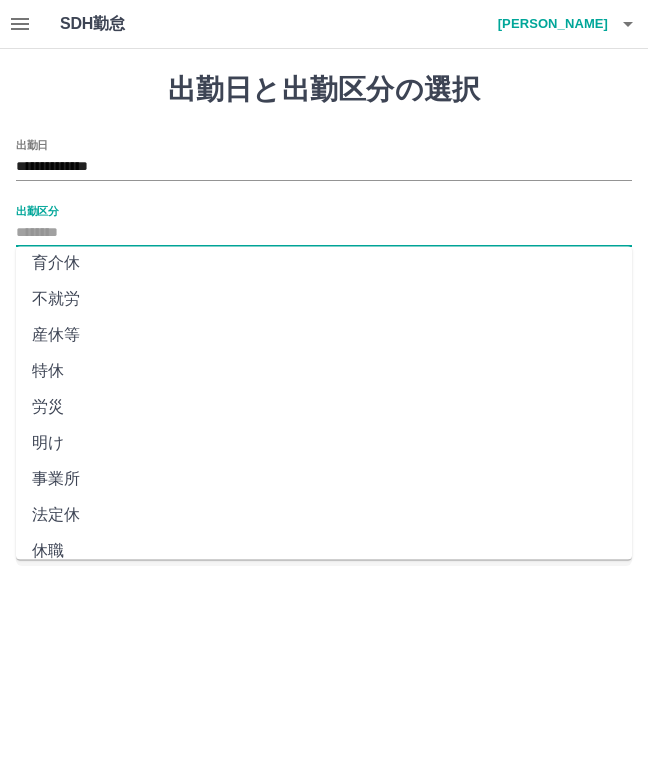 scroll, scrollTop: 331, scrollLeft: 0, axis: vertical 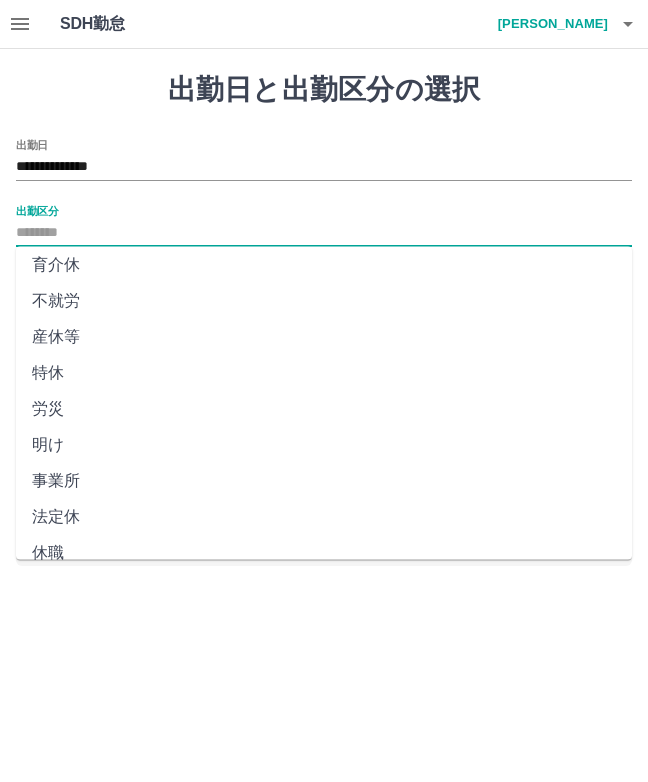 click on "法定休" at bounding box center (324, 518) 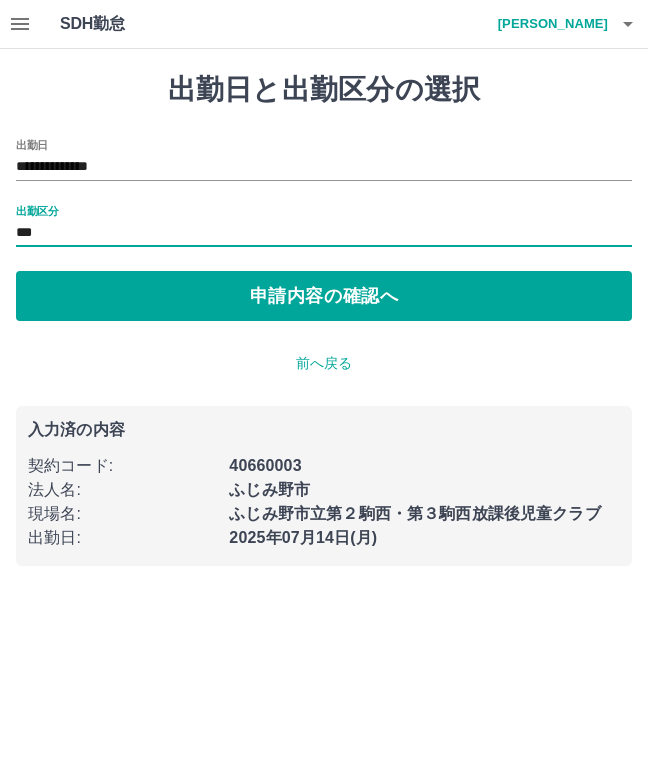 click on "申請内容の確認へ" at bounding box center [324, 296] 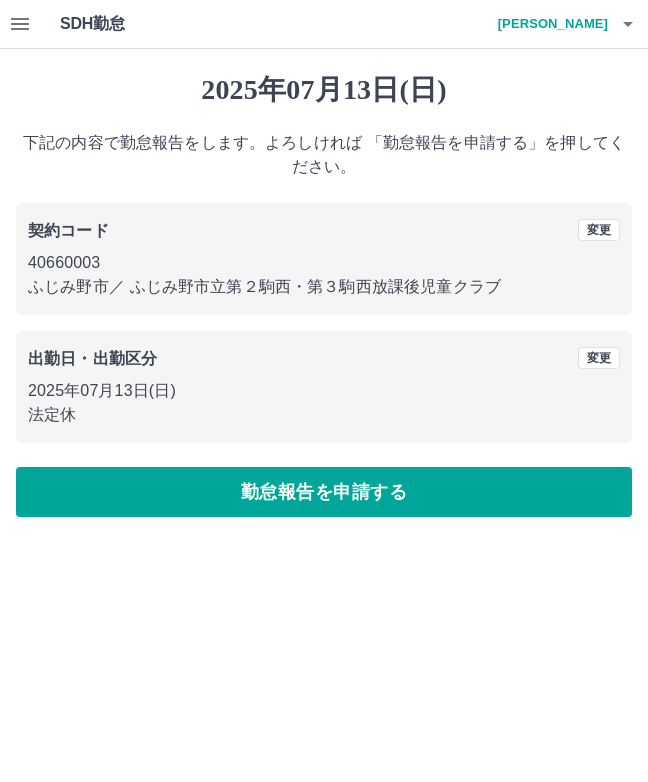 click on "勤怠報告を申請する" at bounding box center (324, 492) 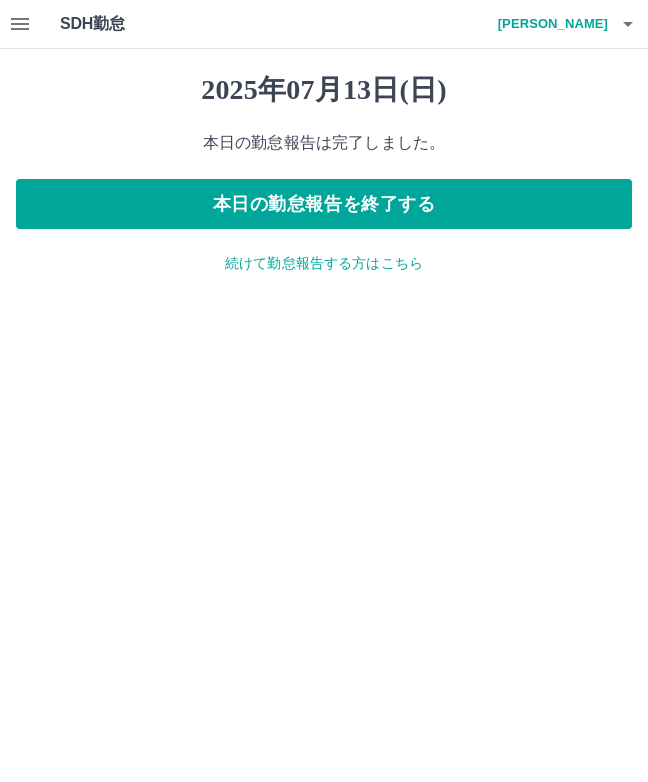 click on "続けて勤怠報告する方はこちら" at bounding box center (324, 263) 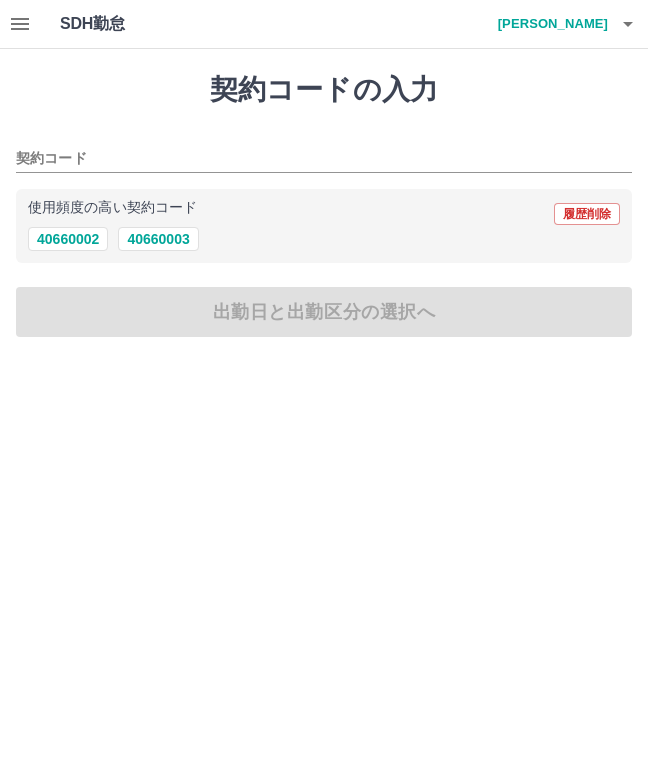 click on "40660003" at bounding box center [158, 239] 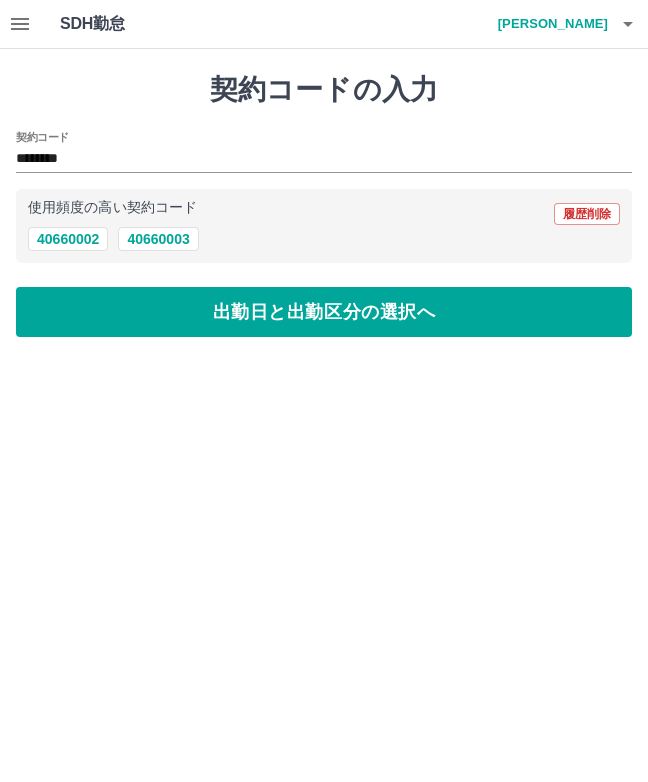 click on "出勤日と出勤区分の選択へ" at bounding box center [324, 312] 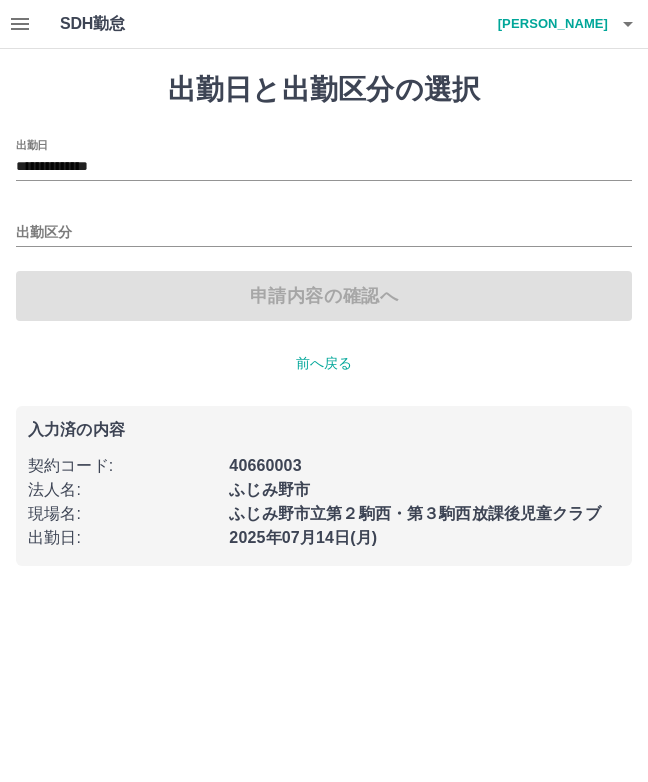 click on "**********" at bounding box center [324, 167] 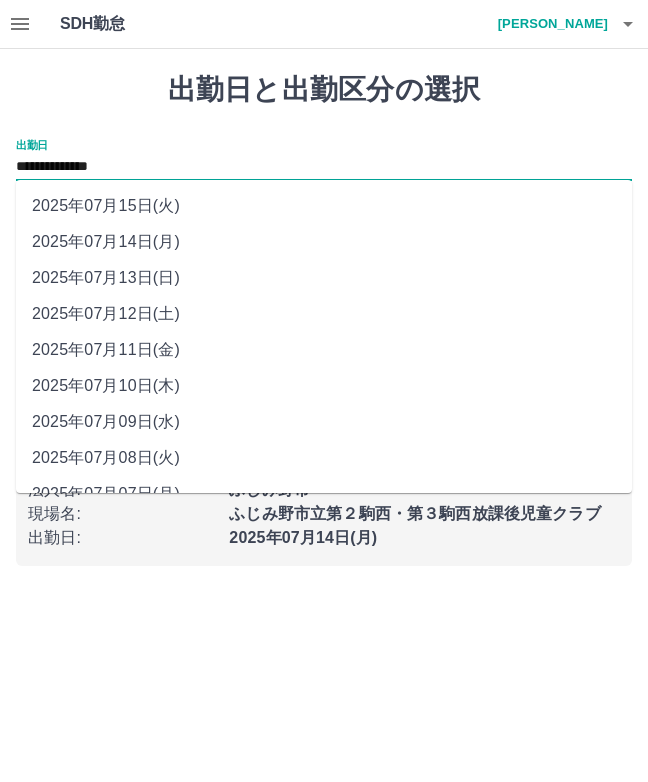 click on "2025年07月12日(土)" at bounding box center (324, 314) 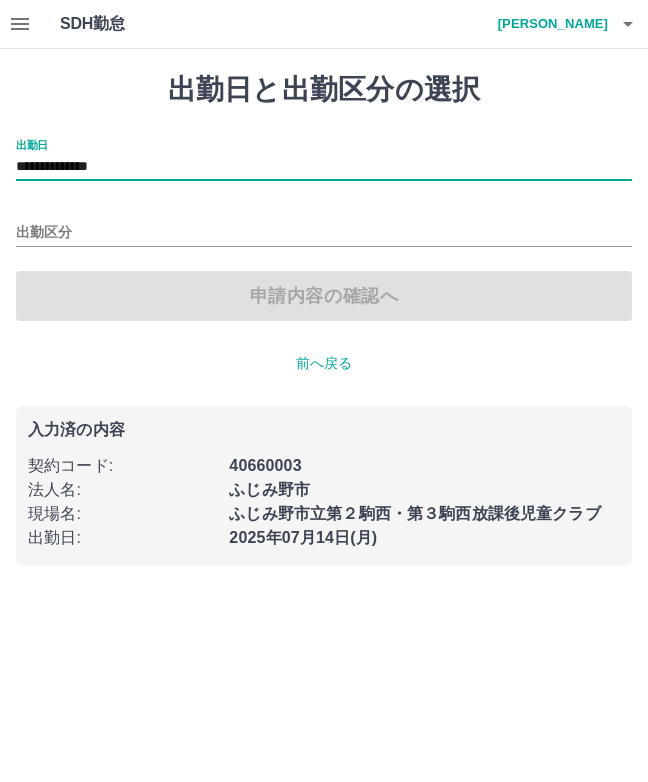 click on "出勤区分" at bounding box center [324, 233] 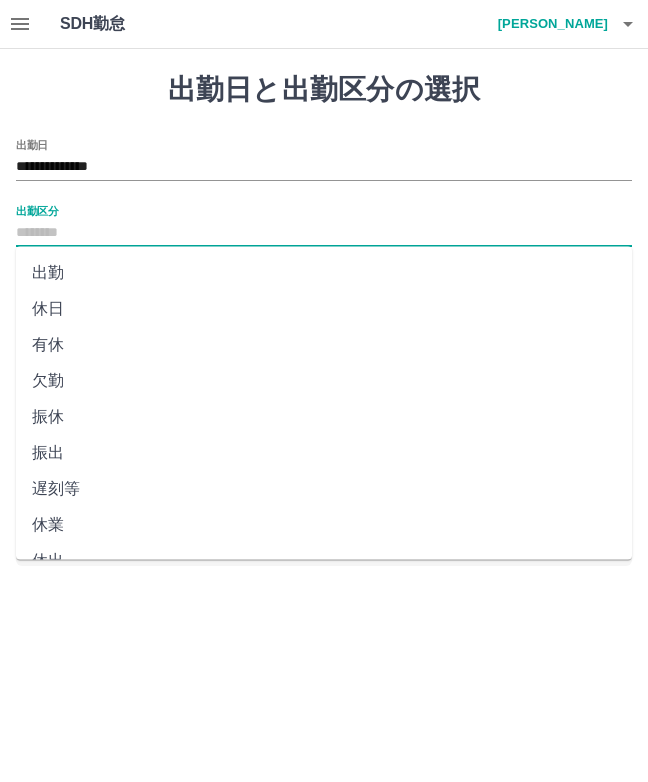 click on "休日" at bounding box center [324, 309] 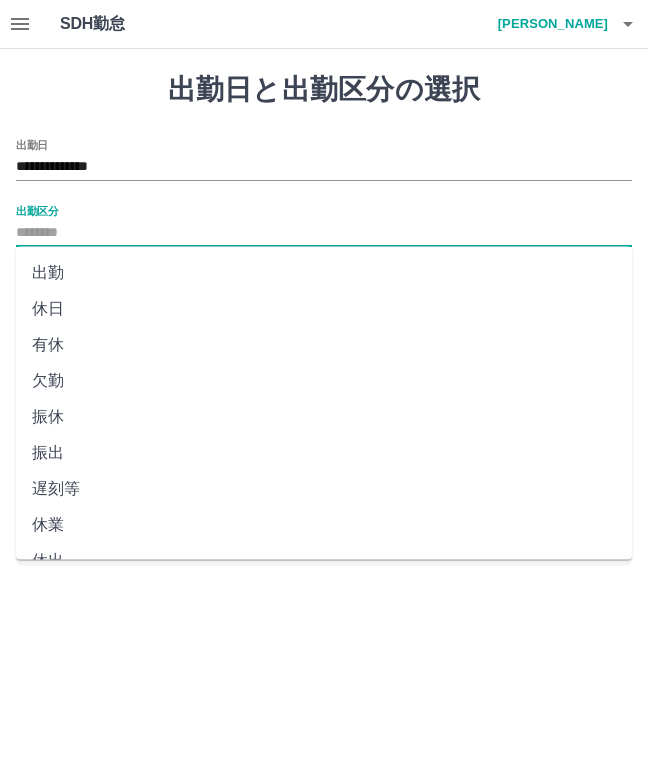 type on "**" 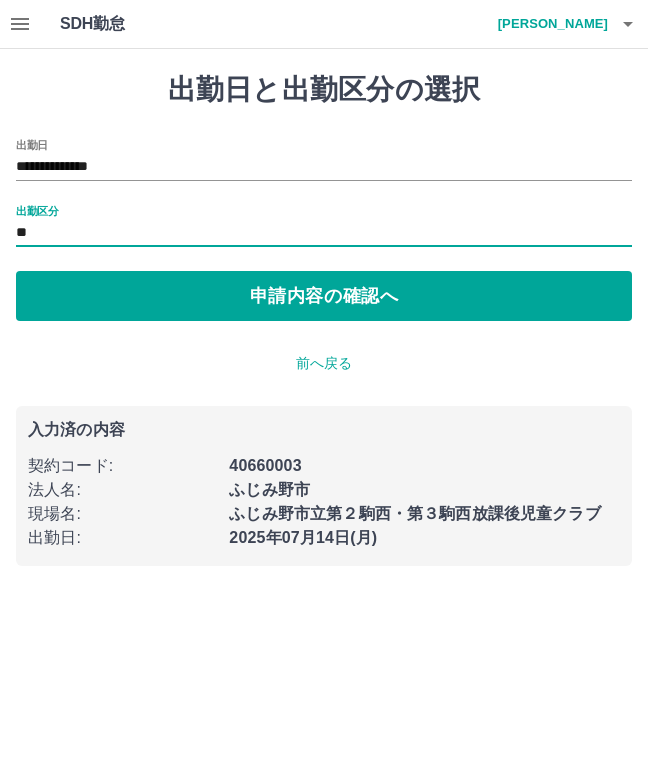 click on "申請内容の確認へ" at bounding box center [324, 296] 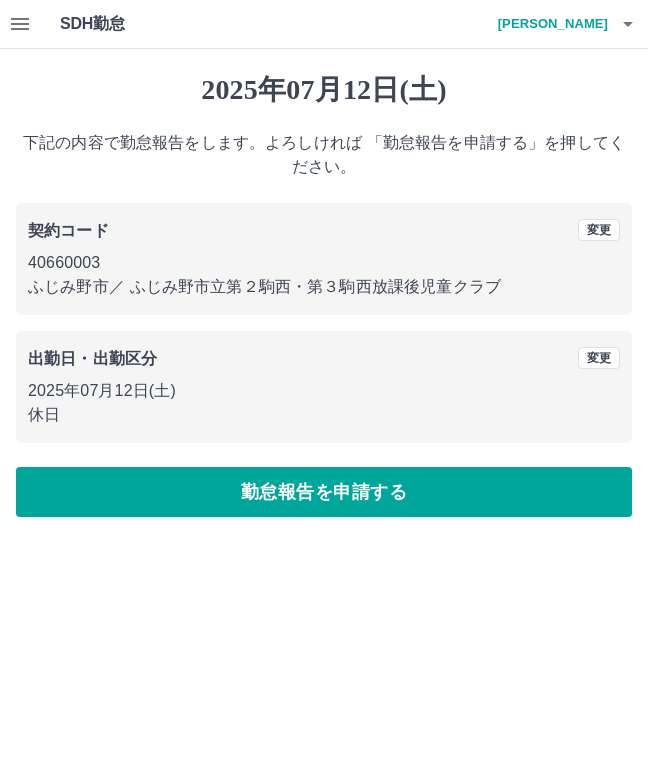 click on "勤怠報告を申請する" at bounding box center [324, 492] 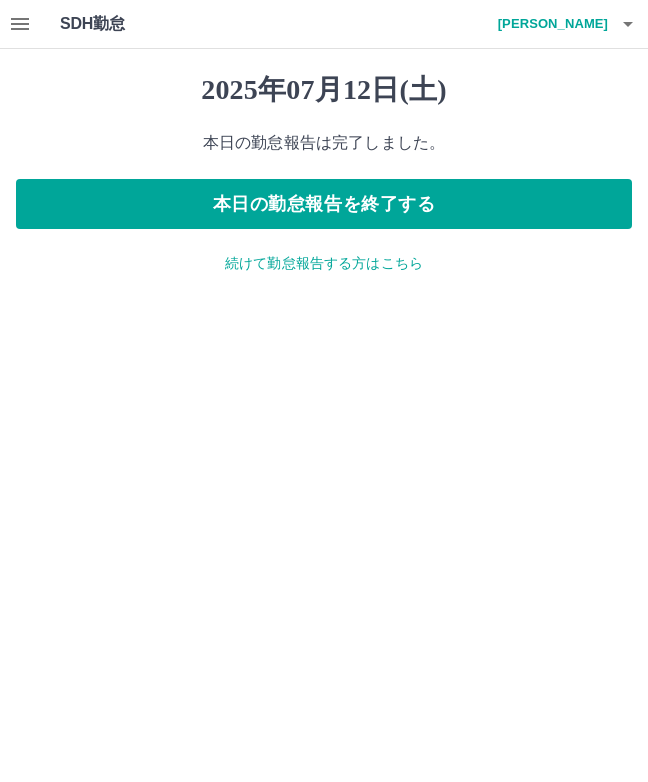 click on "本日の勤怠報告を終了する" at bounding box center [324, 204] 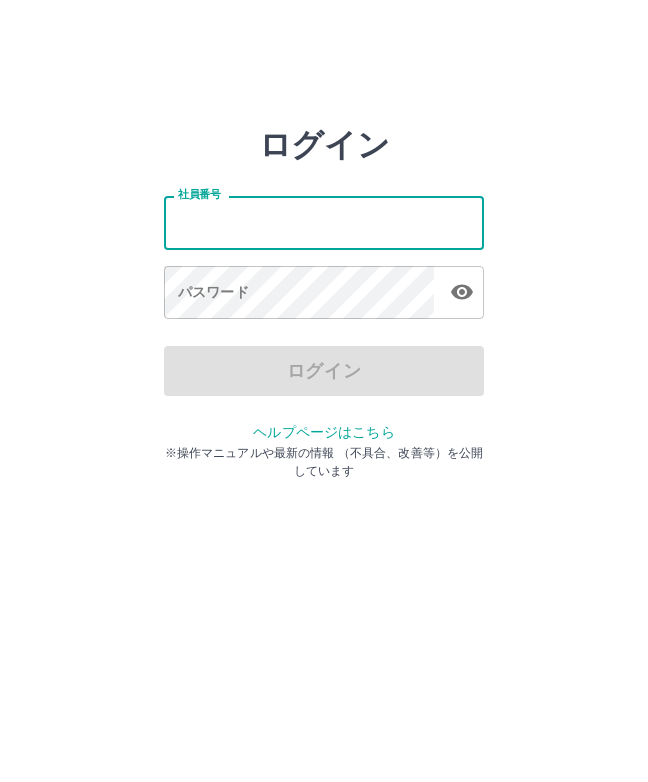 scroll, scrollTop: 0, scrollLeft: 0, axis: both 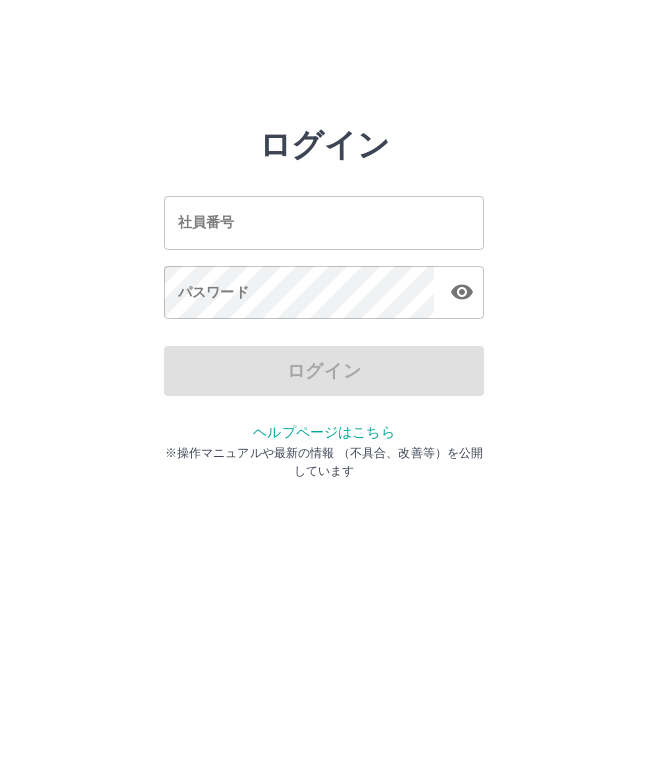 click on "社員番号 社員番号" at bounding box center (324, 222) 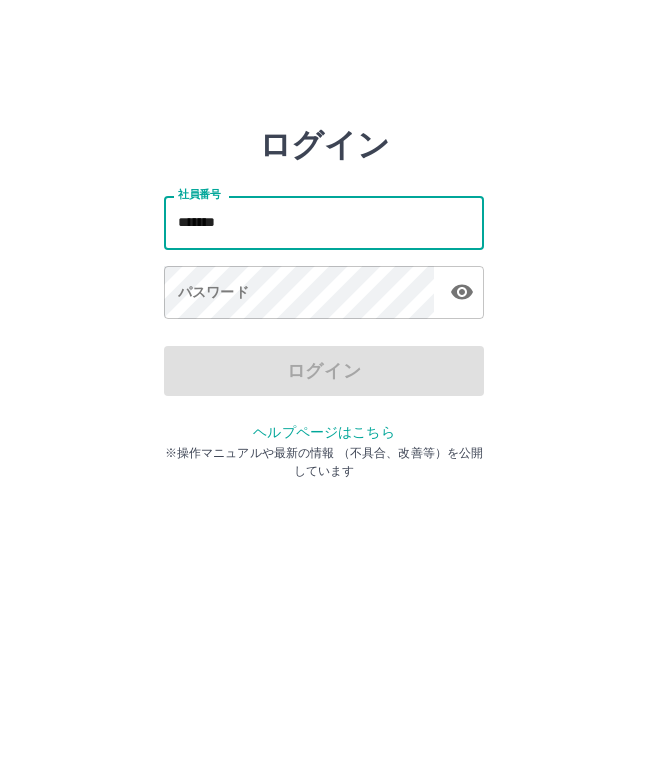 type on "*******" 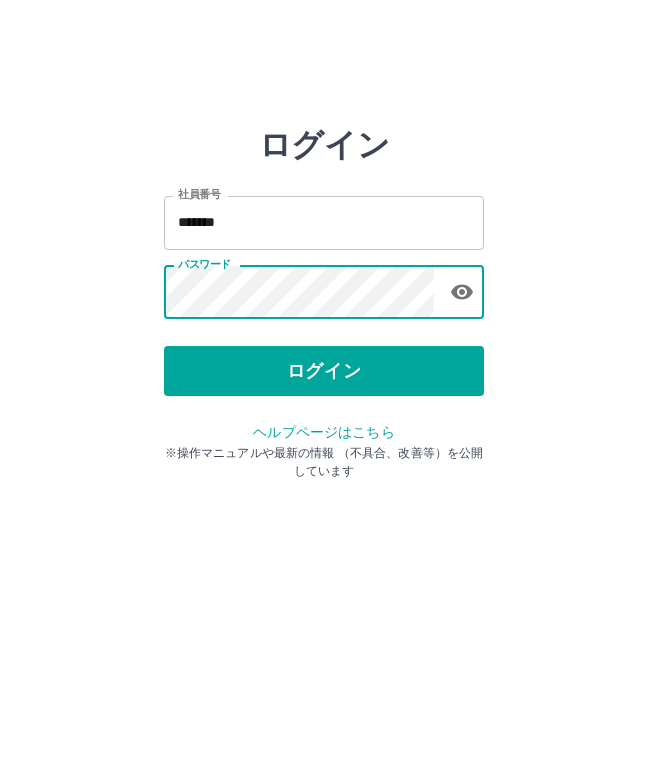 click on "ログイン" at bounding box center (324, 371) 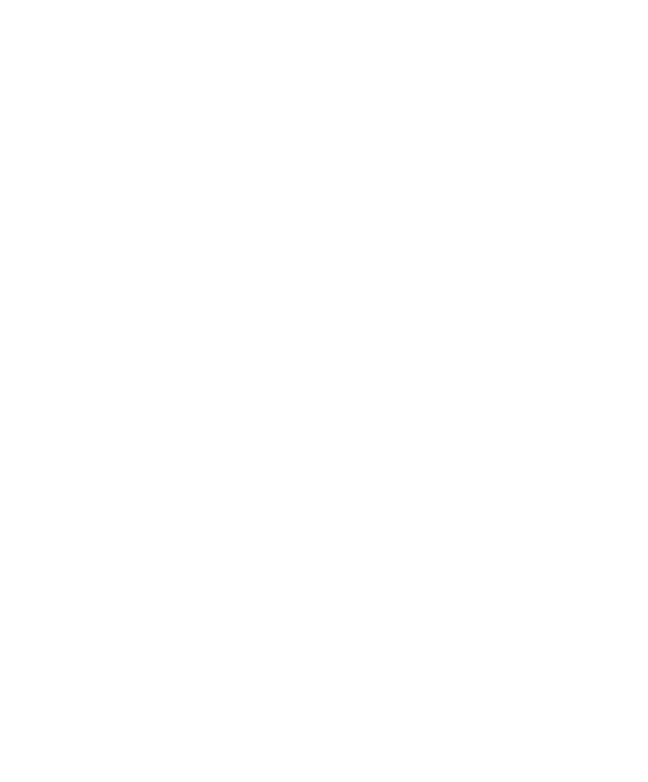 scroll, scrollTop: 0, scrollLeft: 0, axis: both 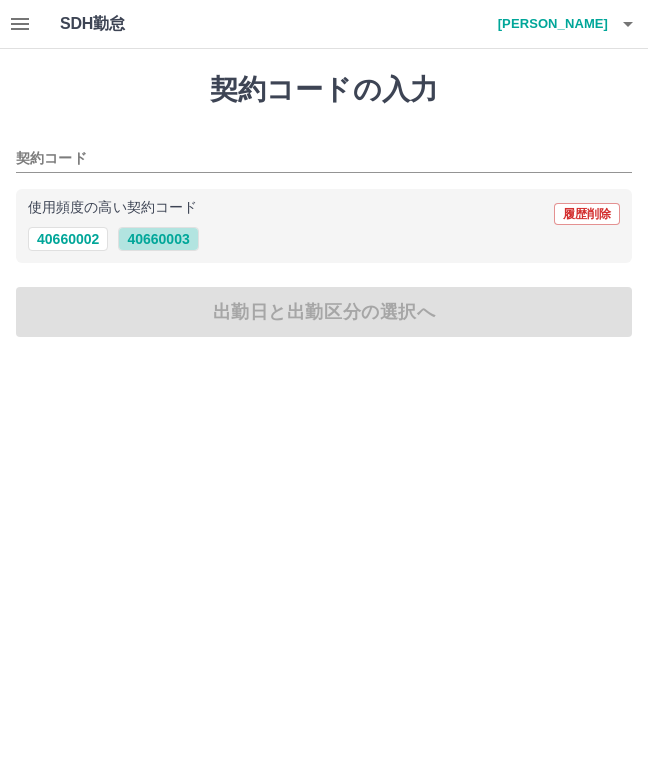 click on "40660003" at bounding box center (158, 239) 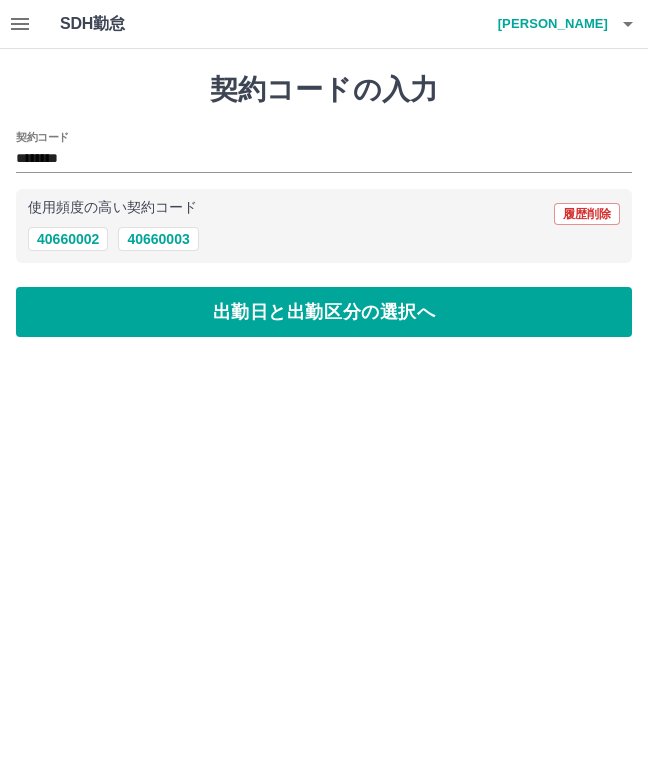 click on "出勤日と出勤区分の選択へ" at bounding box center [324, 312] 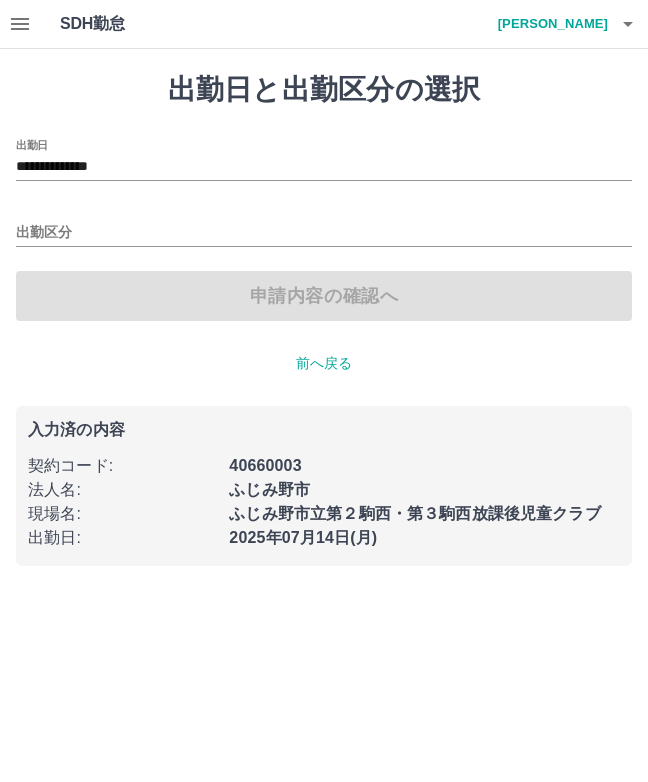 click on "出勤区分" at bounding box center [324, 233] 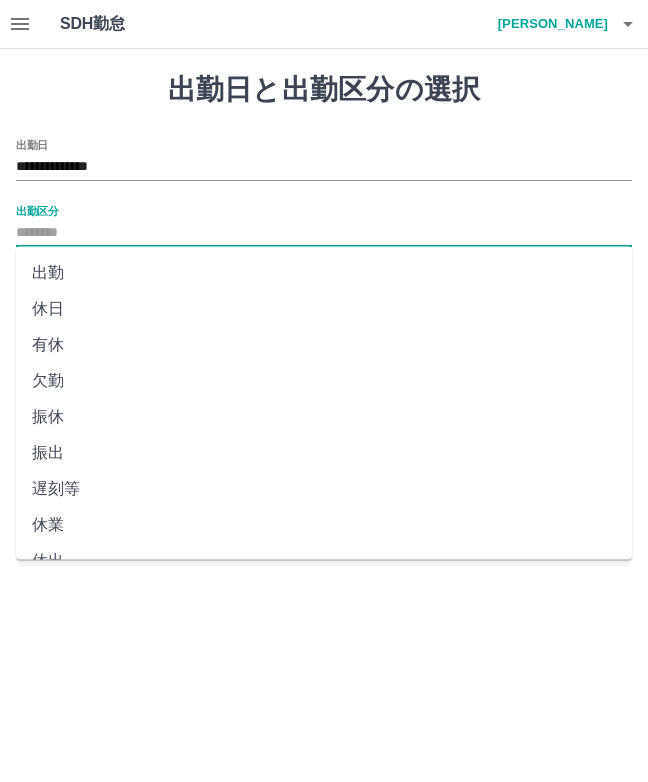 click on "出勤" at bounding box center [324, 273] 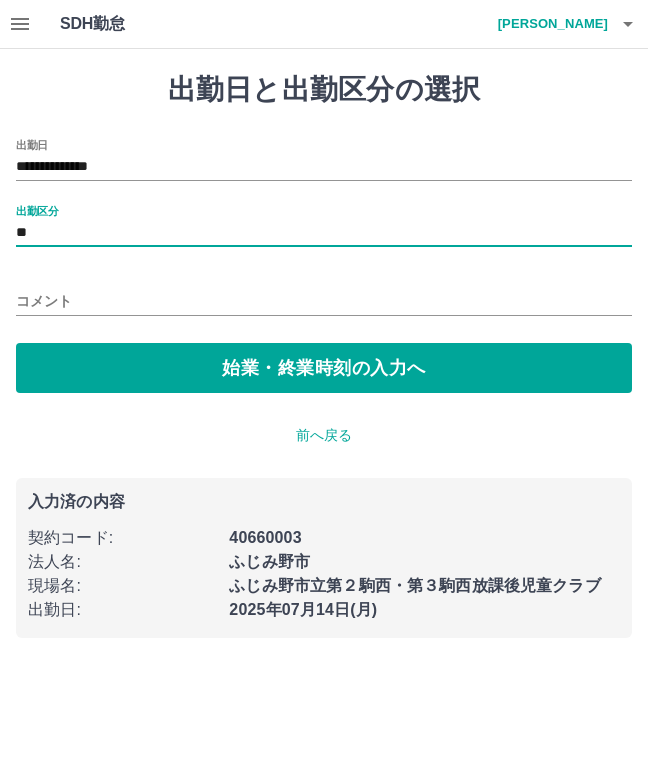 click on "始業・終業時刻の入力へ" at bounding box center (324, 368) 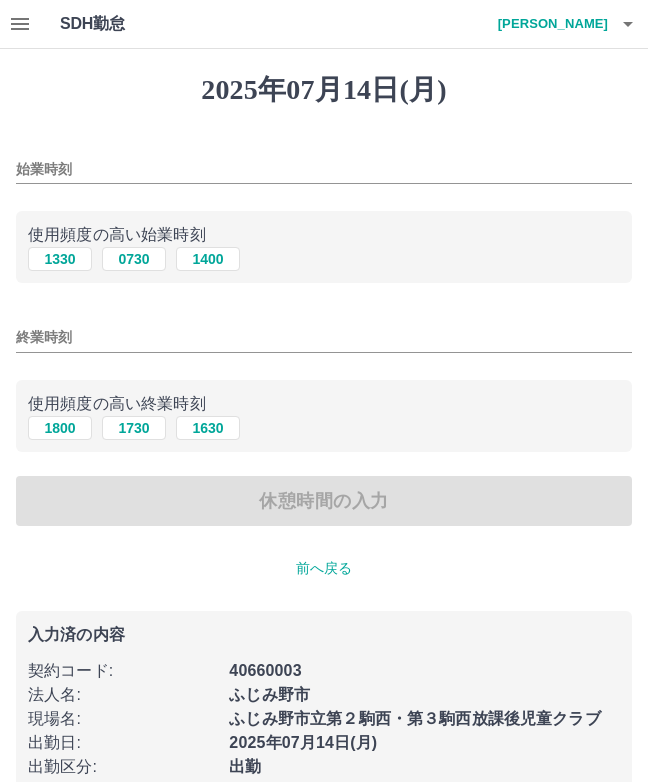 click on "1400" at bounding box center (208, 259) 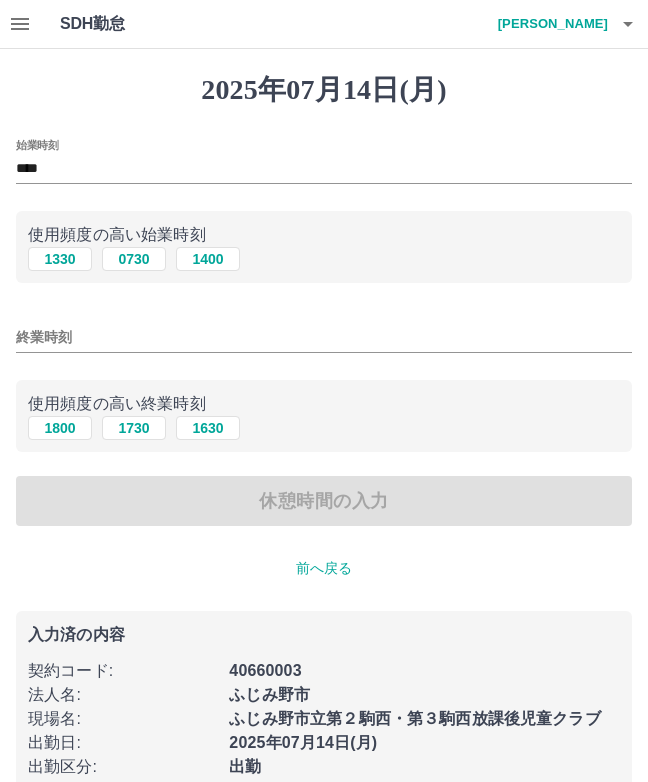 click on "1800" at bounding box center [60, 428] 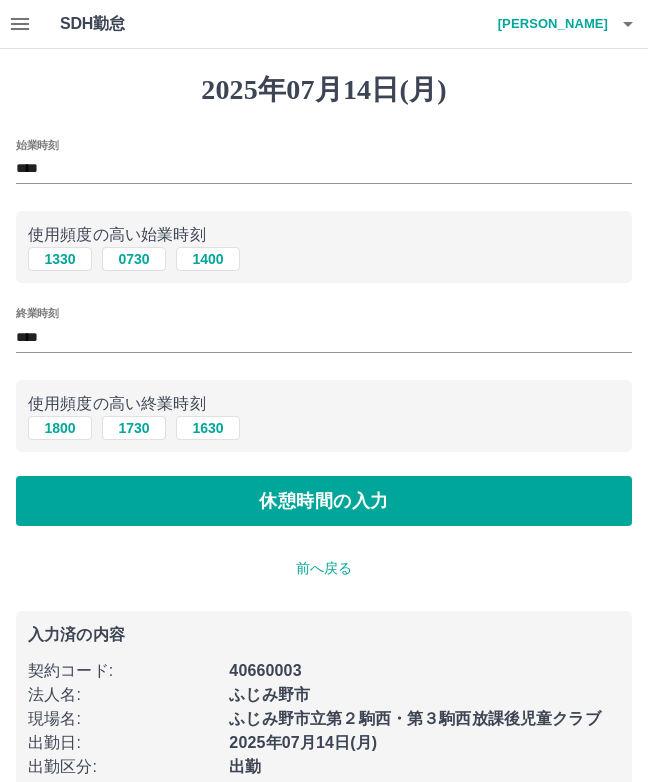 click on "休憩時間の入力" at bounding box center [324, 501] 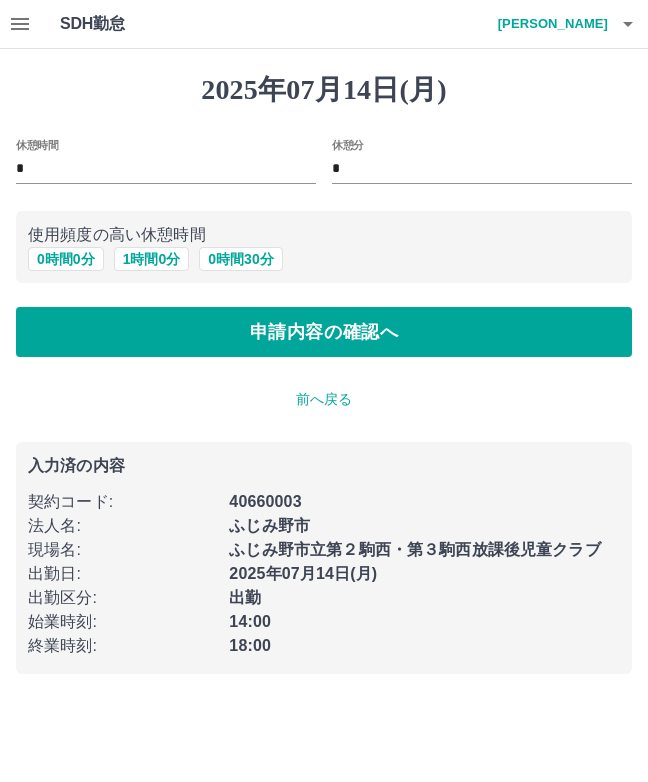 click on "申請内容の確認へ" at bounding box center (324, 332) 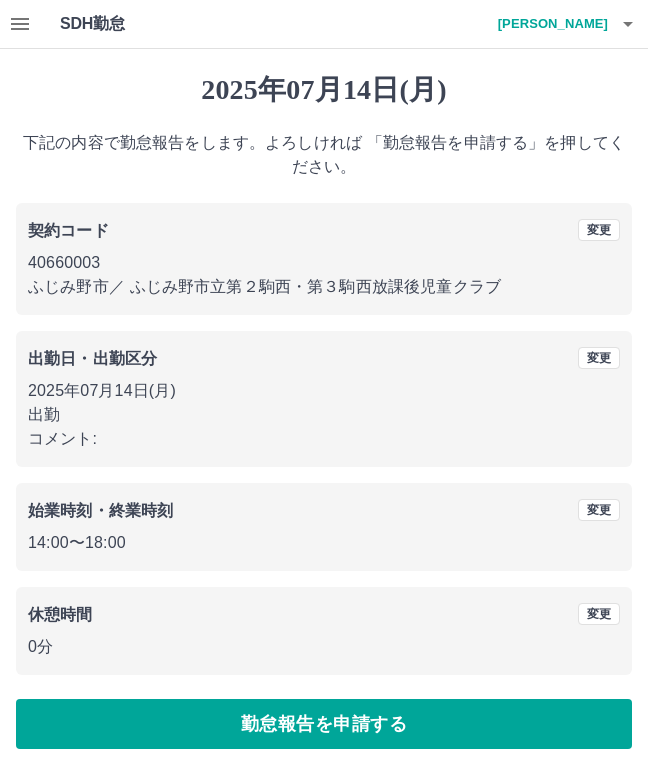 click on "勤怠報告を申請する" at bounding box center (324, 724) 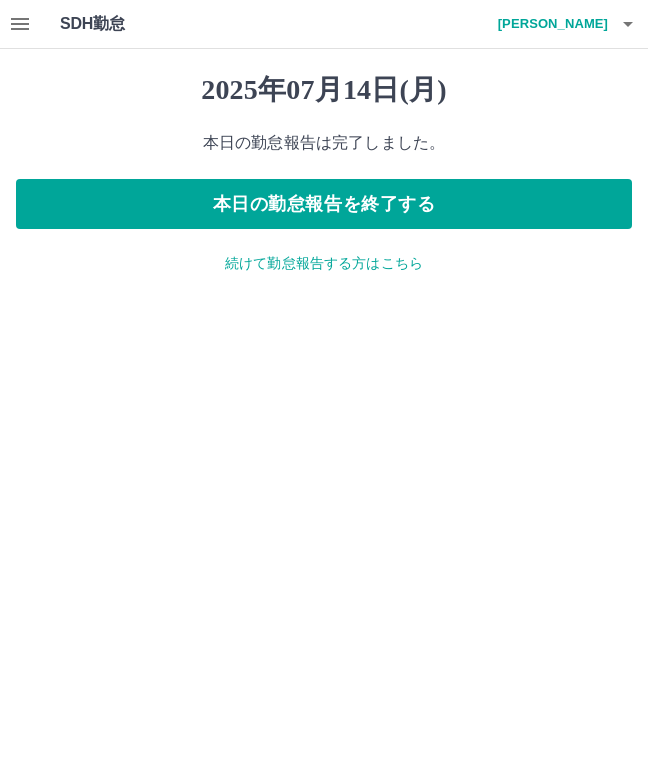 click on "本日の勤怠報告を終了する" at bounding box center [324, 204] 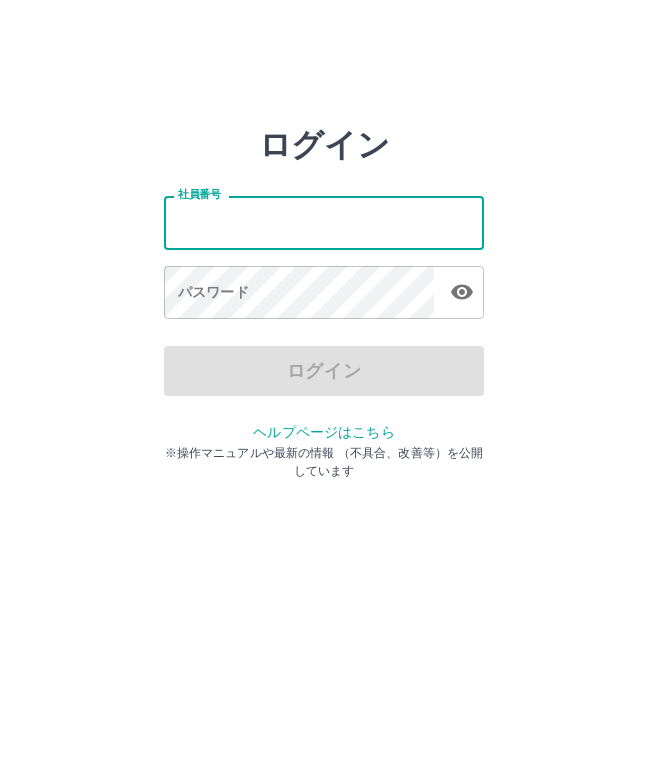 scroll, scrollTop: 0, scrollLeft: 0, axis: both 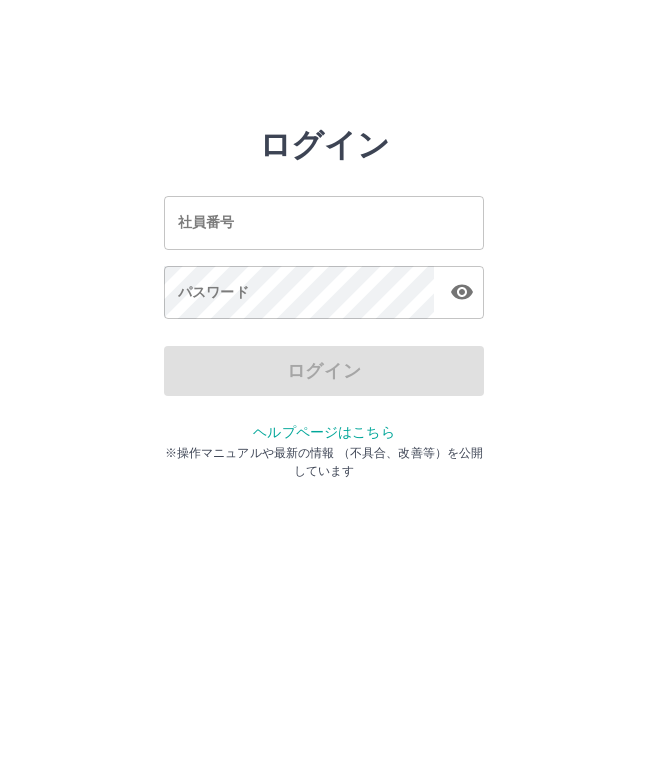 click on "社員番号 社員番号" at bounding box center (324, 222) 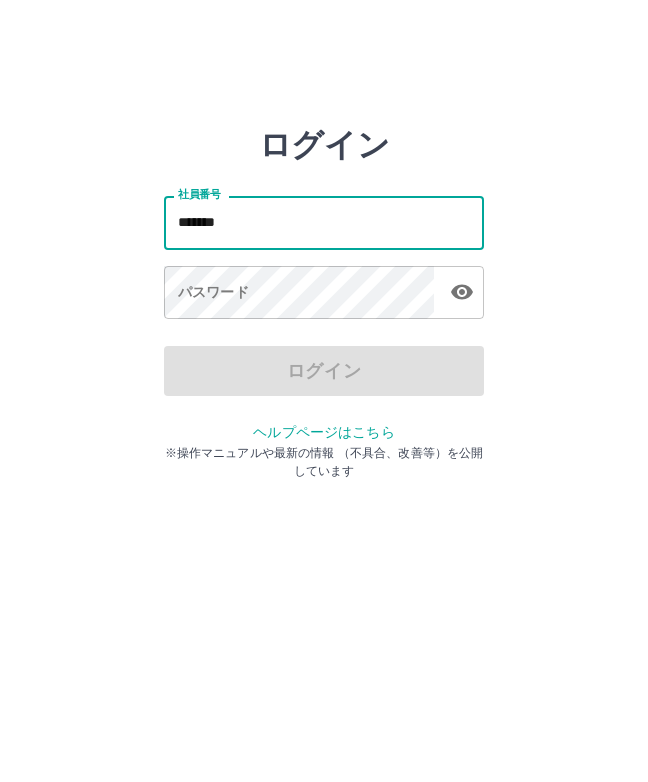 type on "*******" 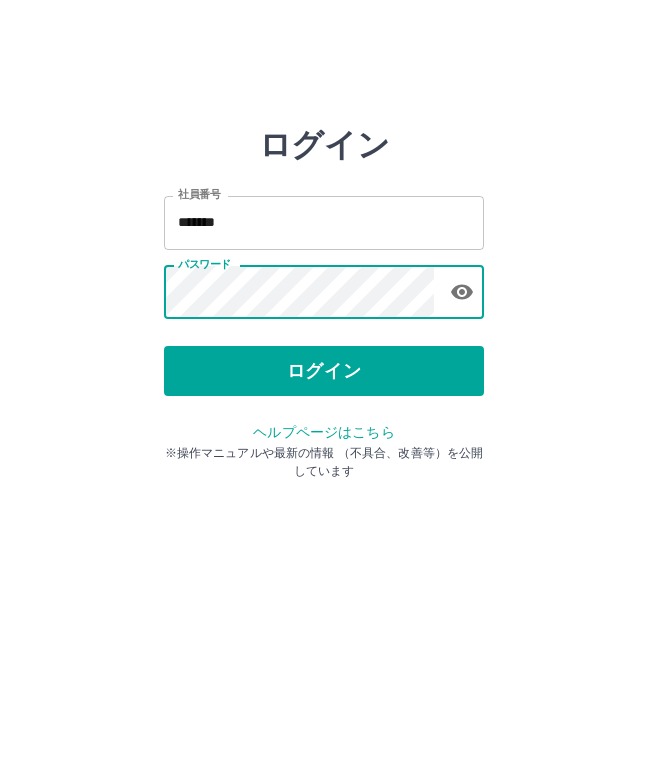 click on "ログイン" at bounding box center (324, 371) 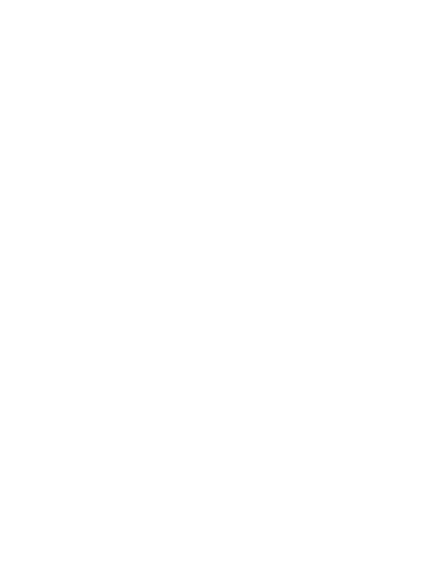 scroll, scrollTop: 0, scrollLeft: 0, axis: both 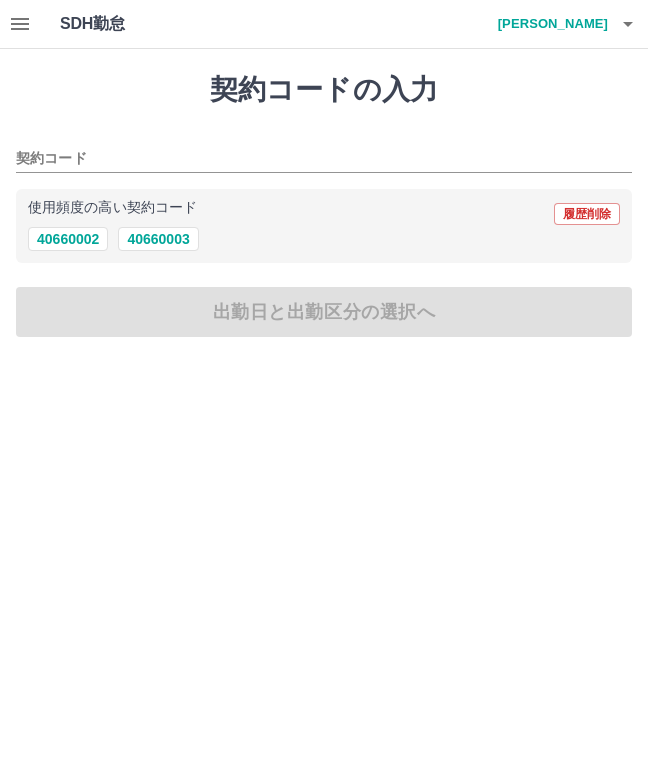 click on "40660003" at bounding box center [158, 239] 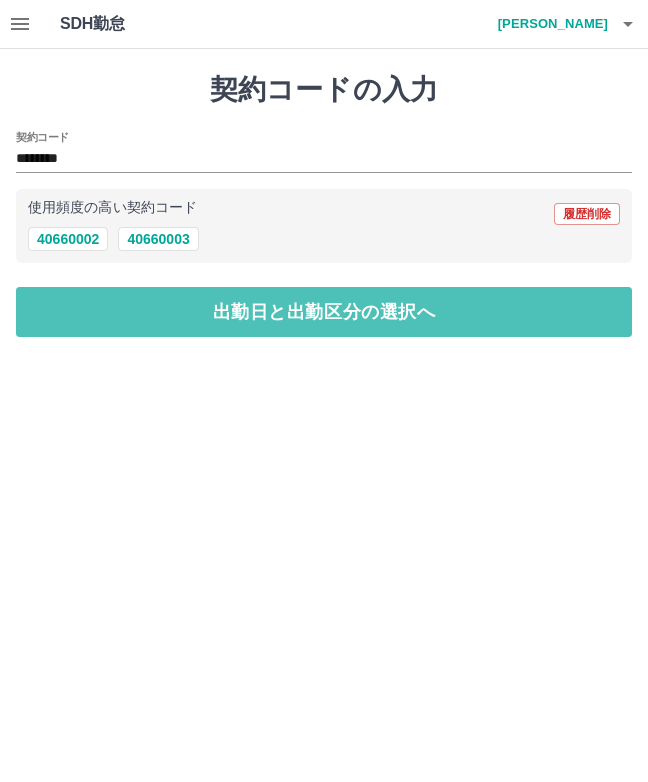 click on "出勤日と出勤区分の選択へ" at bounding box center [324, 312] 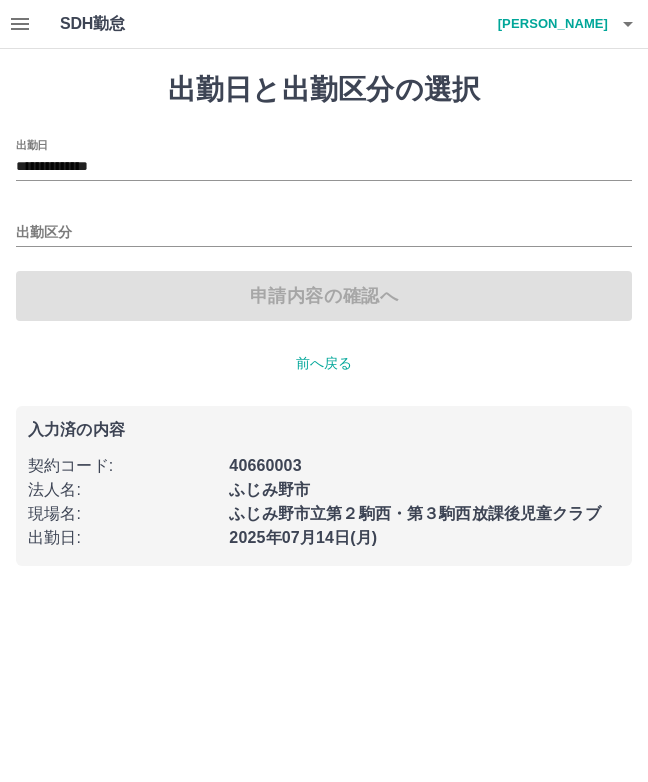 click on "**********" at bounding box center [324, 167] 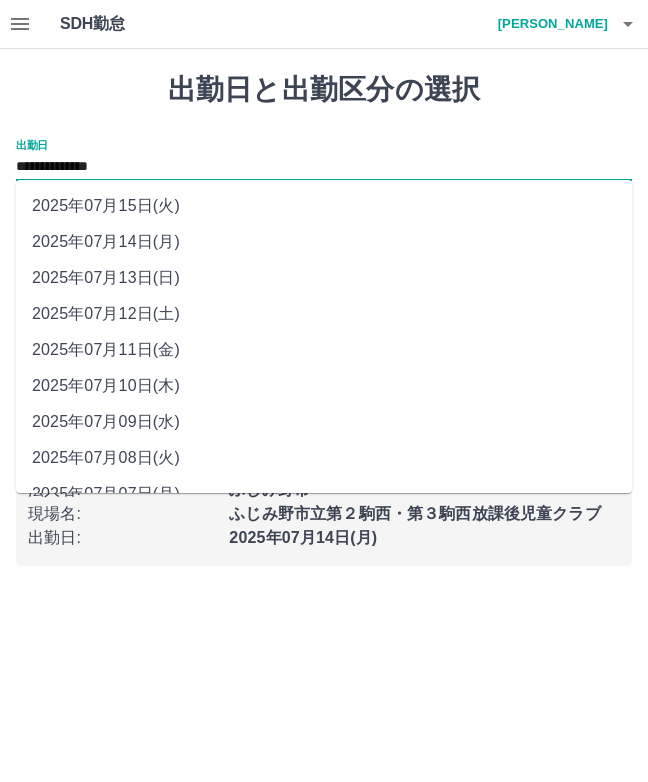 click on "2025年07月13日(日)" at bounding box center [324, 278] 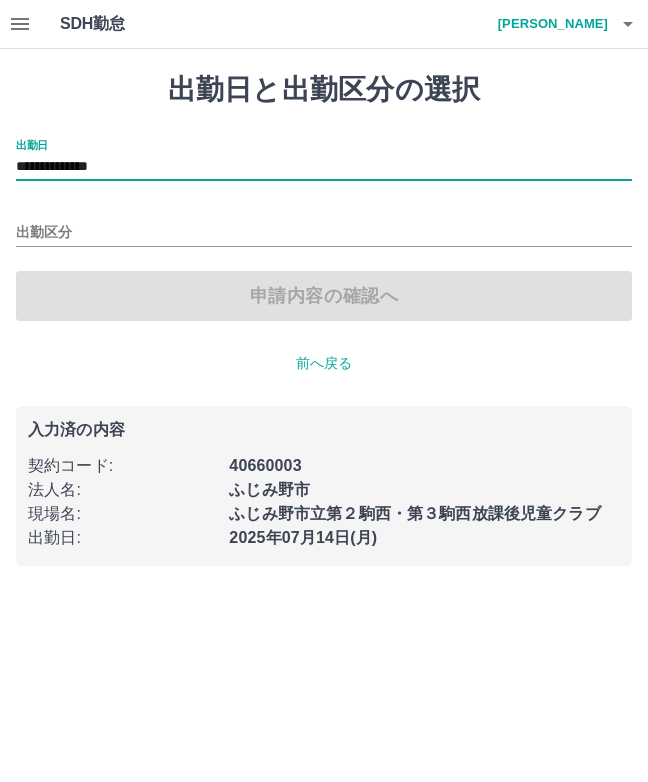click on "出勤区分" at bounding box center (324, 233) 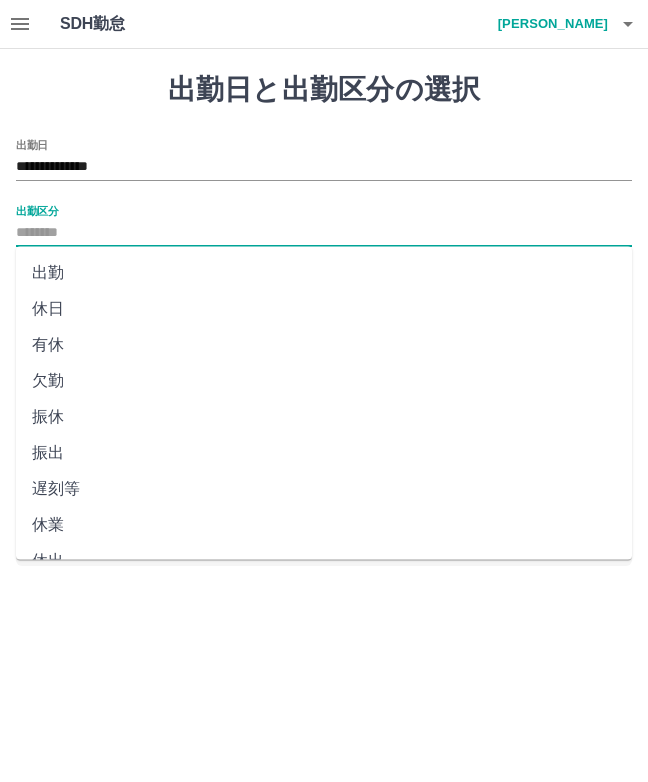 click on "休日" at bounding box center [324, 309] 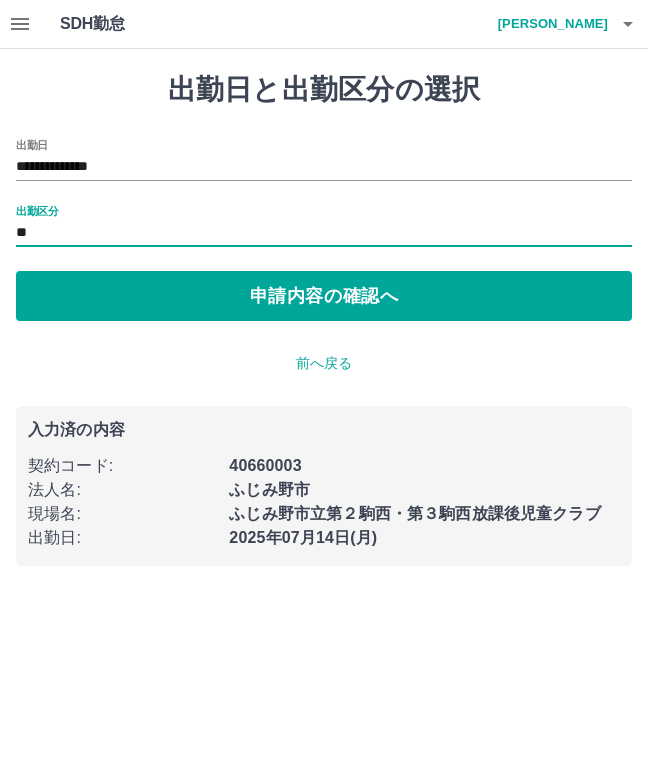 click on "申請内容の確認へ" at bounding box center (324, 296) 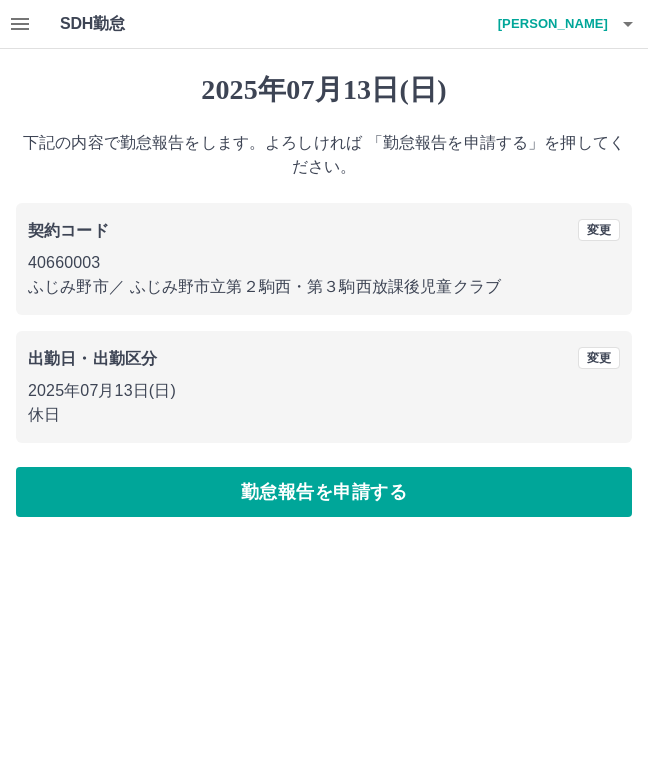 click on "勤怠報告を申請する" at bounding box center [324, 492] 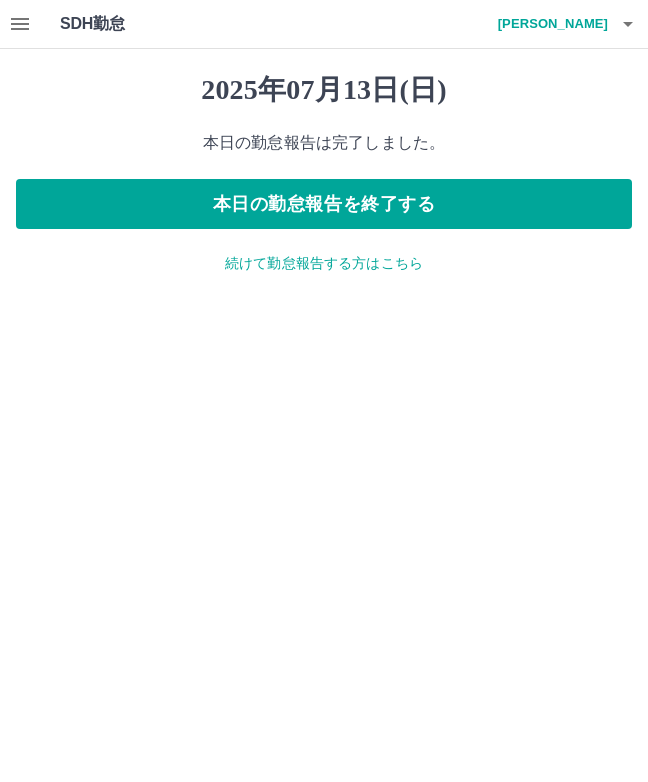 click on "続けて勤怠報告する方はこちら" at bounding box center [324, 263] 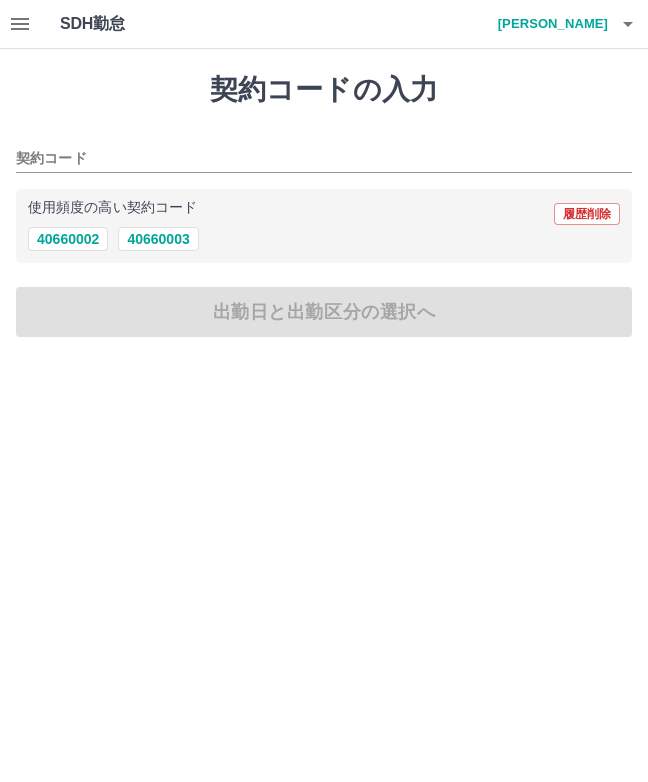 click on "40660003" at bounding box center (158, 239) 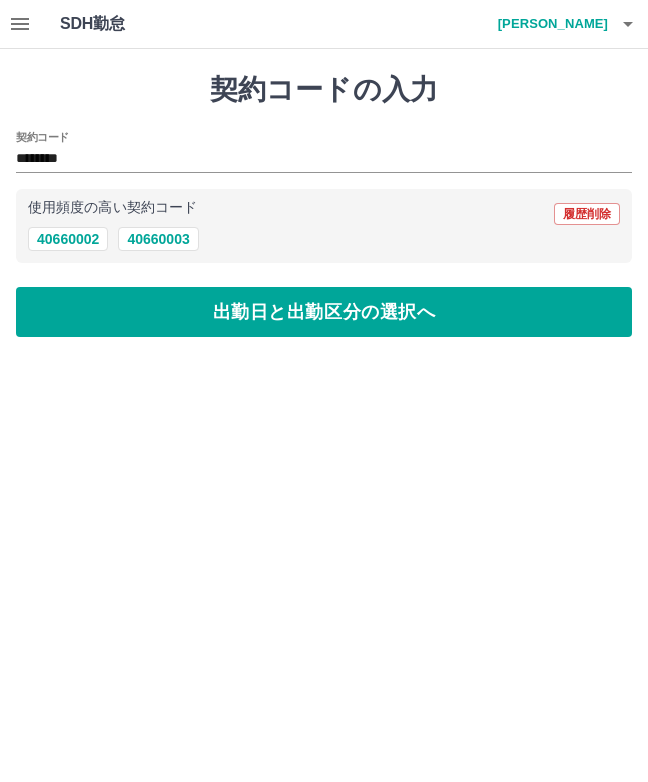 click on "出勤日と出勤区分の選択へ" at bounding box center (324, 312) 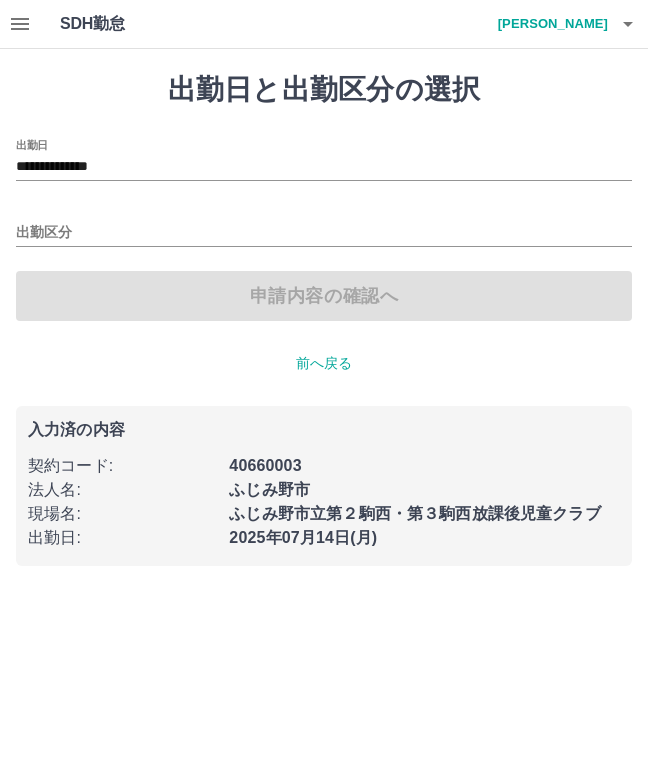 click on "**********" at bounding box center (324, 167) 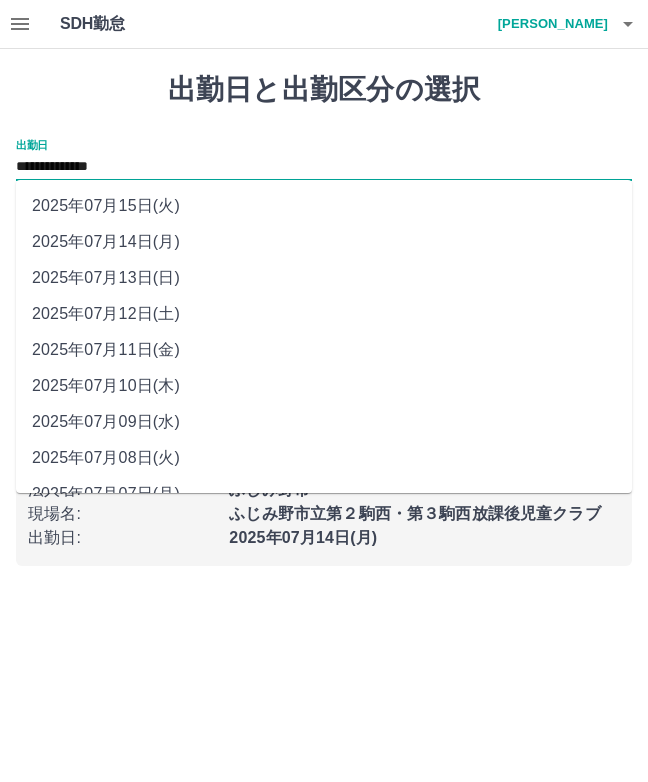 click on "2025年07月12日(土)" at bounding box center (324, 314) 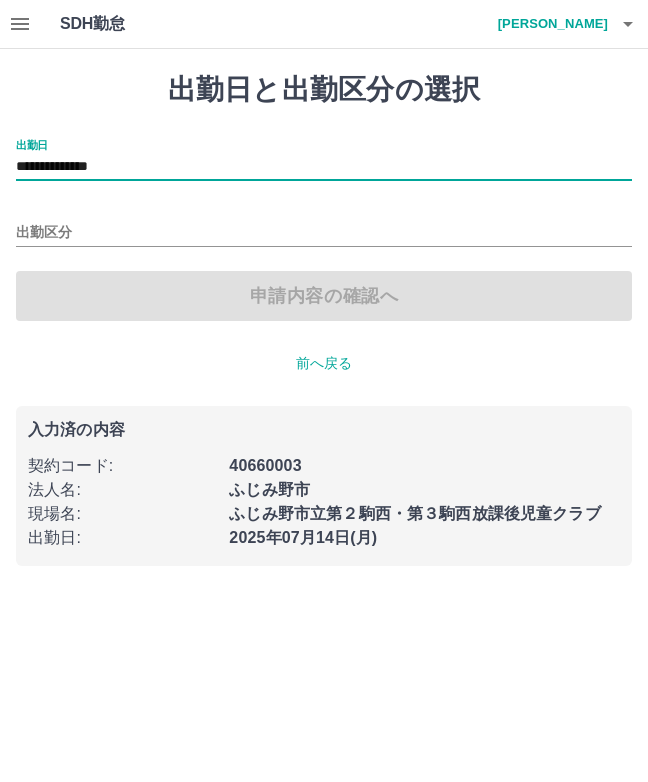 click on "出勤区分" at bounding box center (324, 233) 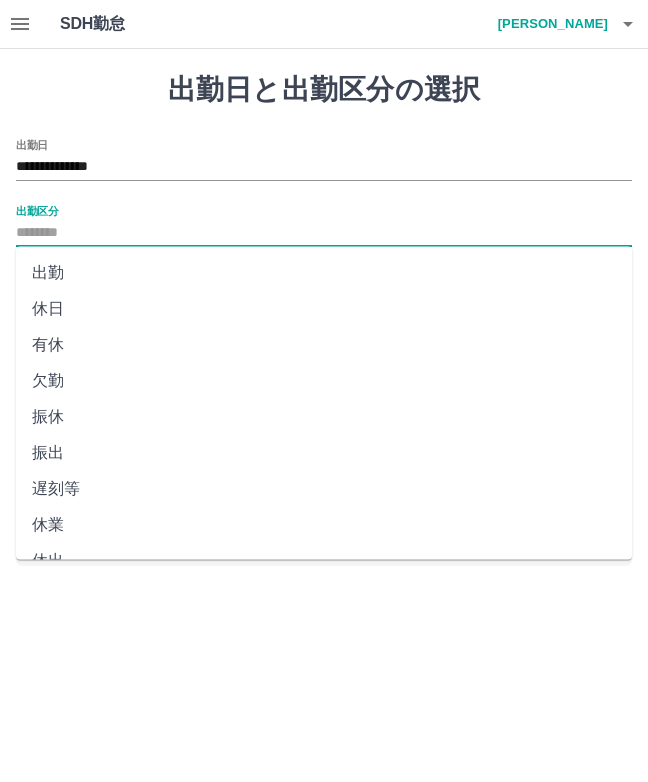 click on "休日" at bounding box center (324, 309) 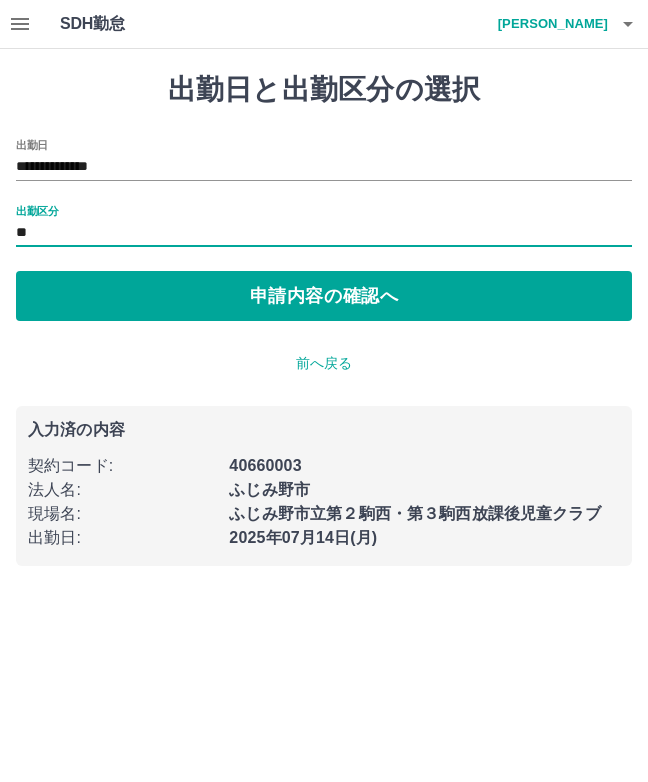 click on "**********" at bounding box center (324, 167) 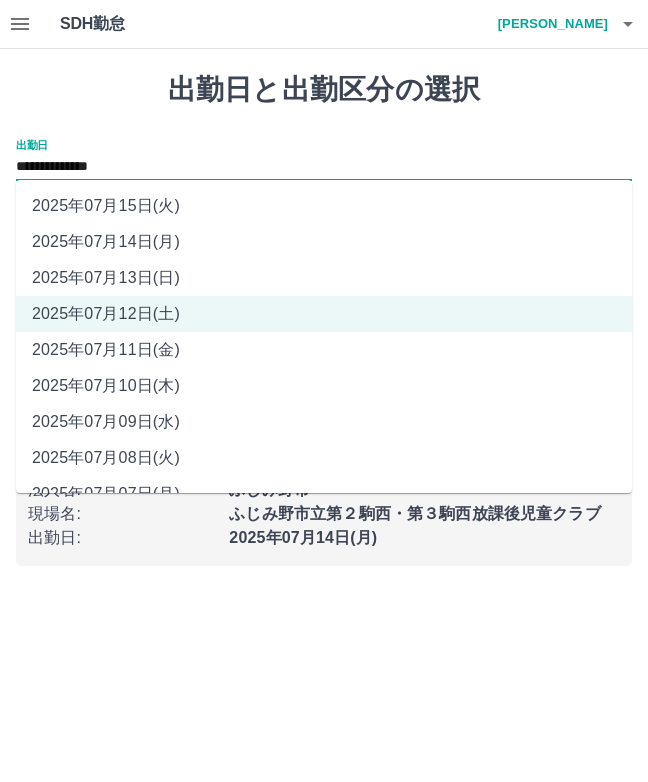 click on "2025年07月11日(金)" at bounding box center [324, 350] 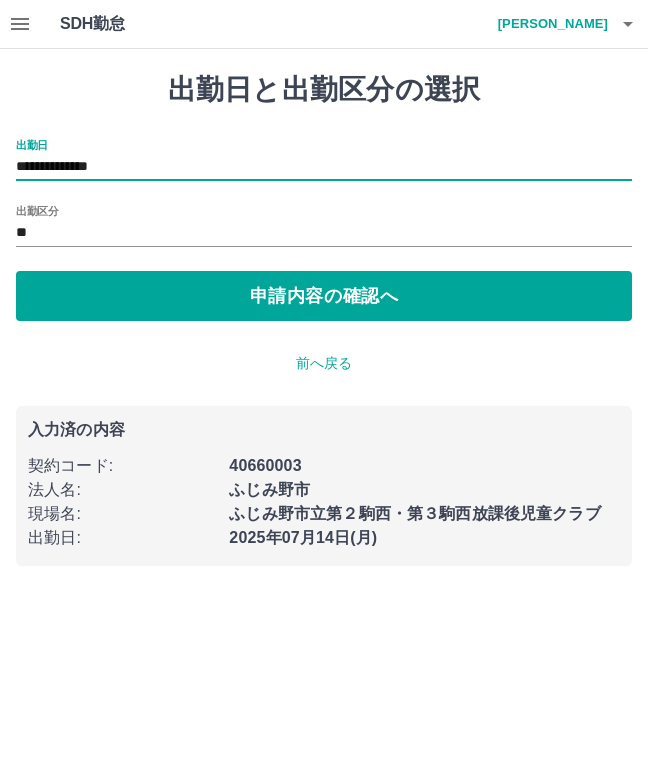 type on "**********" 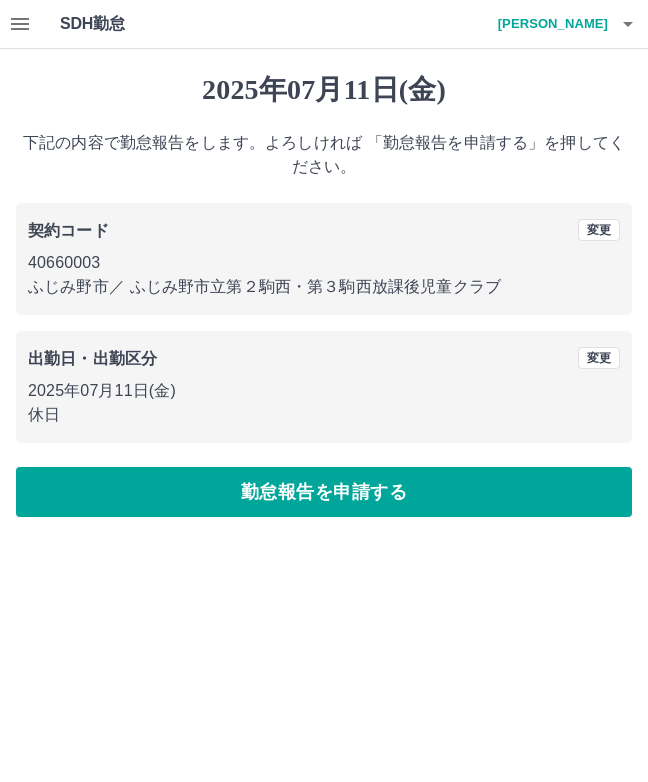 click on "勤怠報告を申請する" at bounding box center [324, 492] 